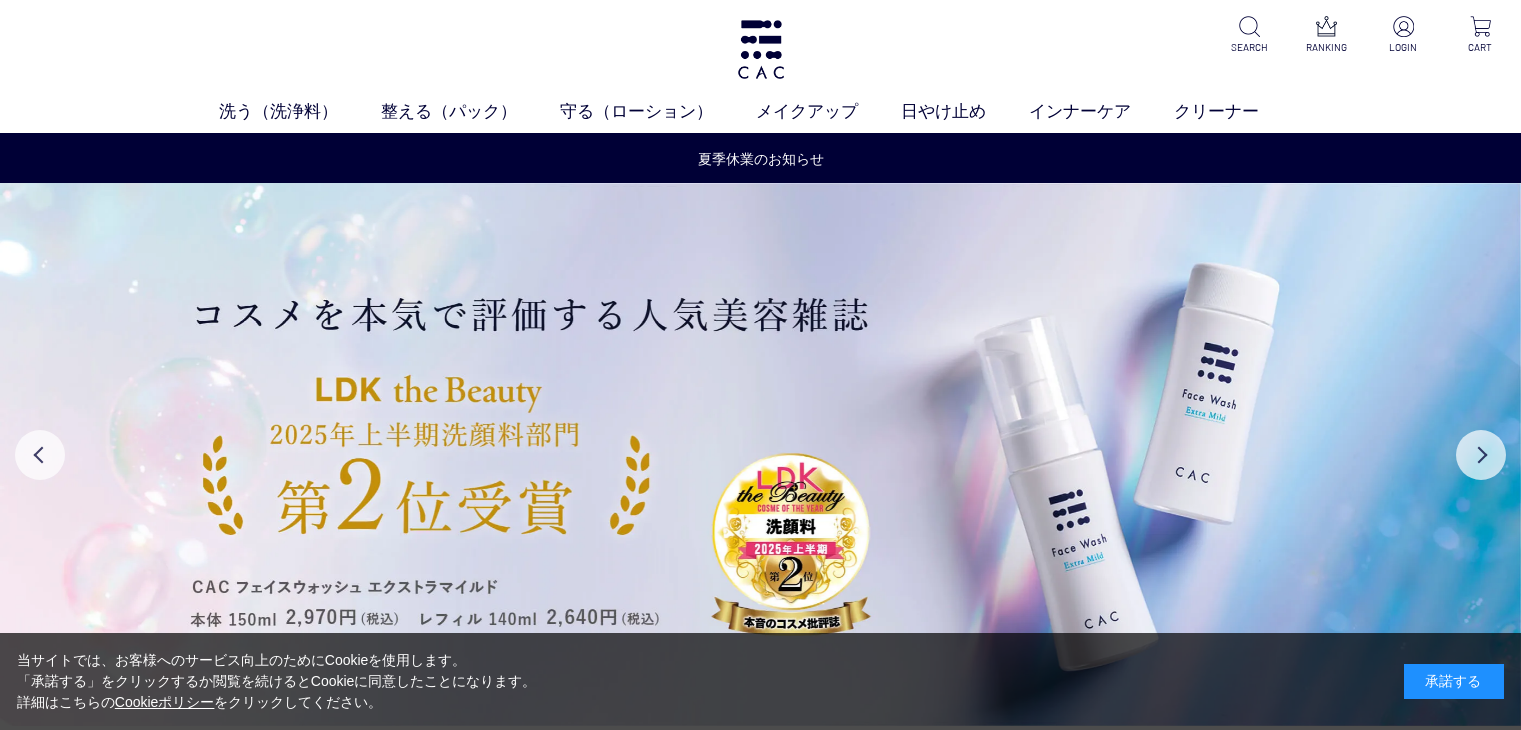 scroll, scrollTop: 0, scrollLeft: 0, axis: both 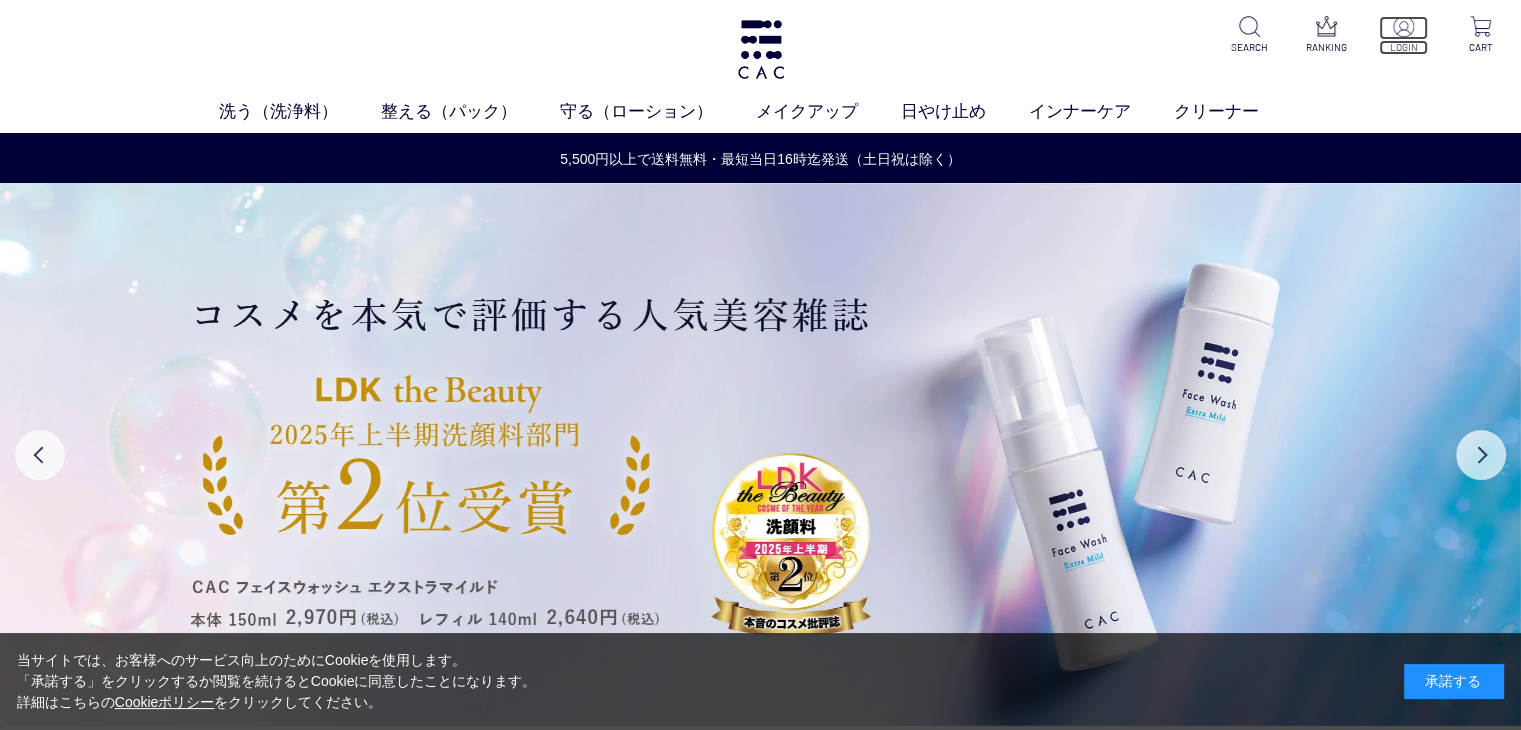 click at bounding box center [1403, 26] 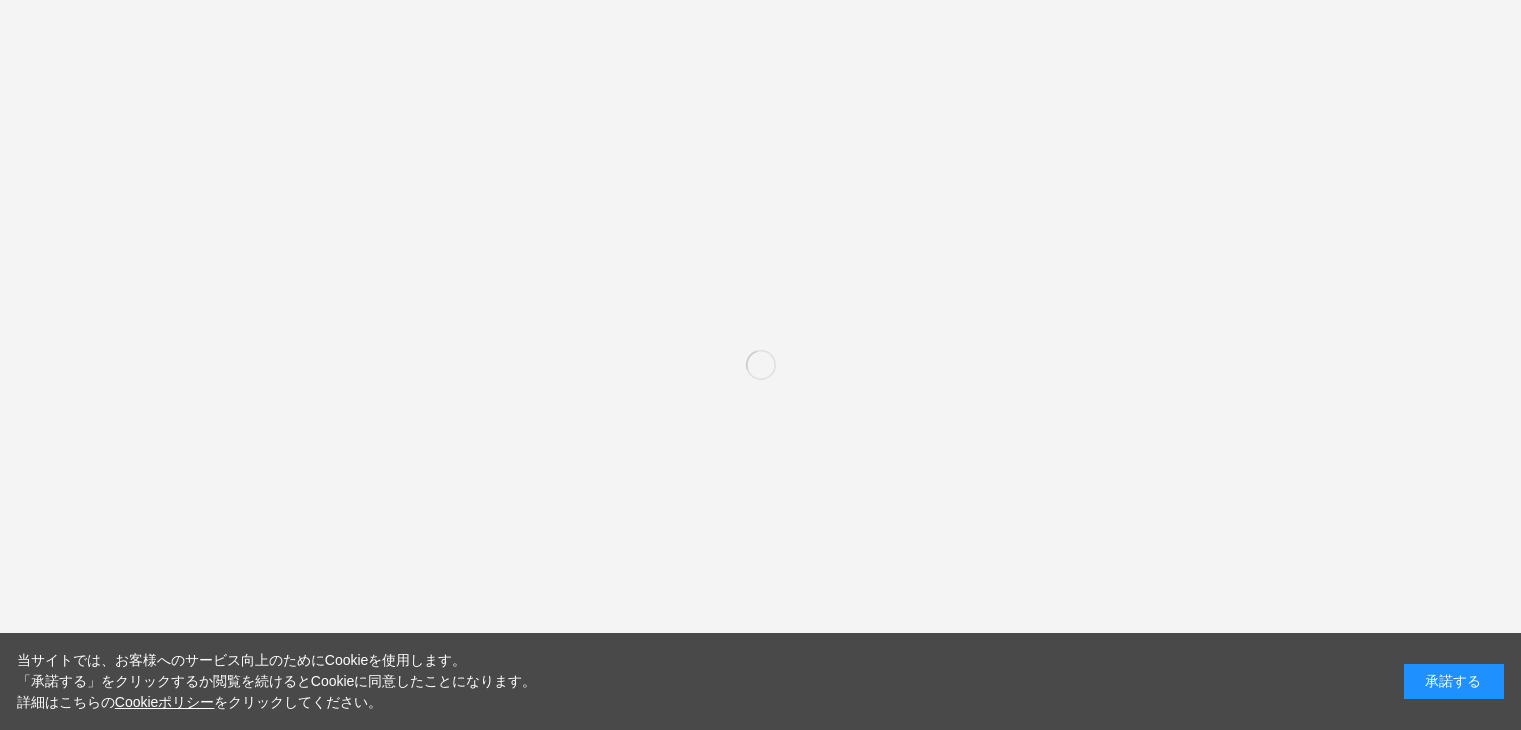 scroll, scrollTop: 0, scrollLeft: 0, axis: both 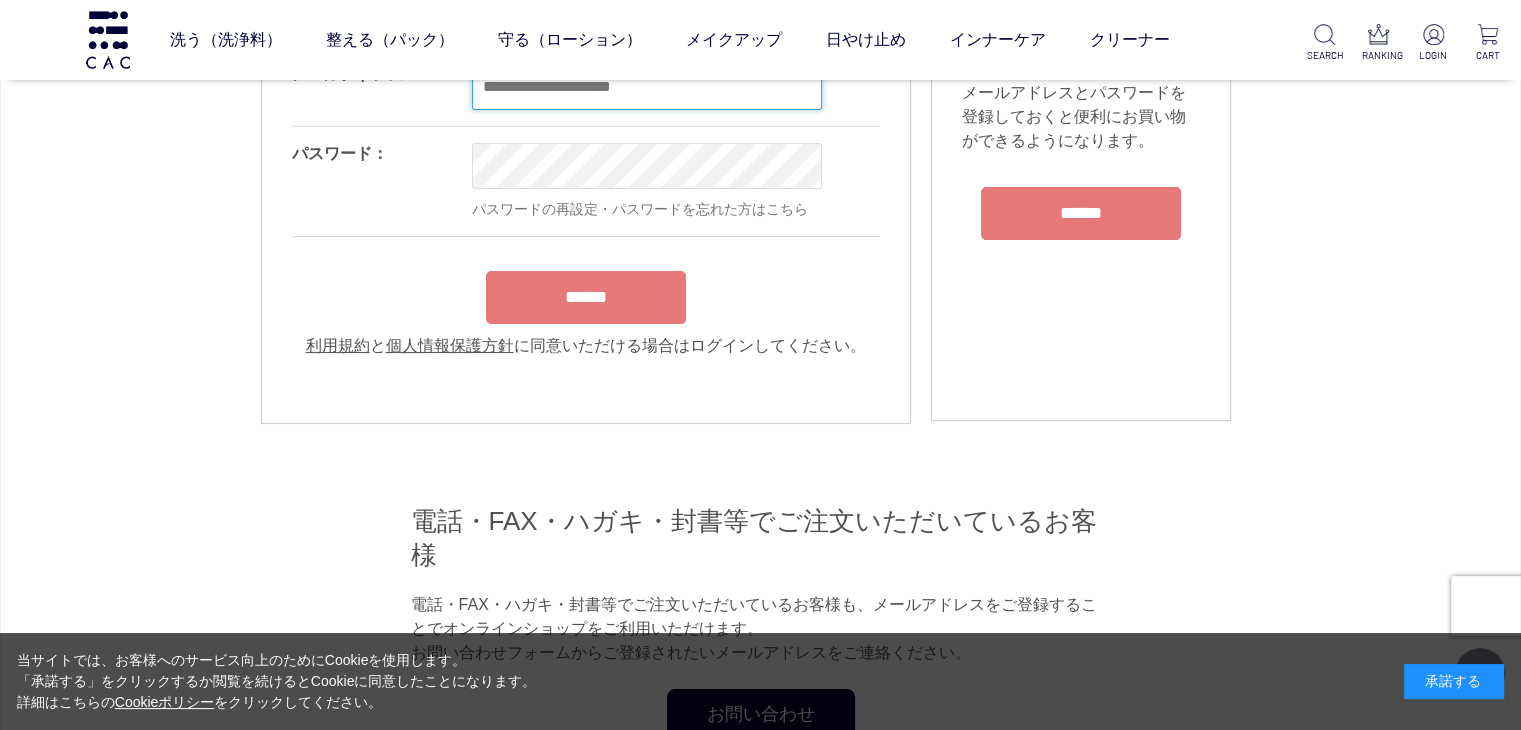 type on "**********" 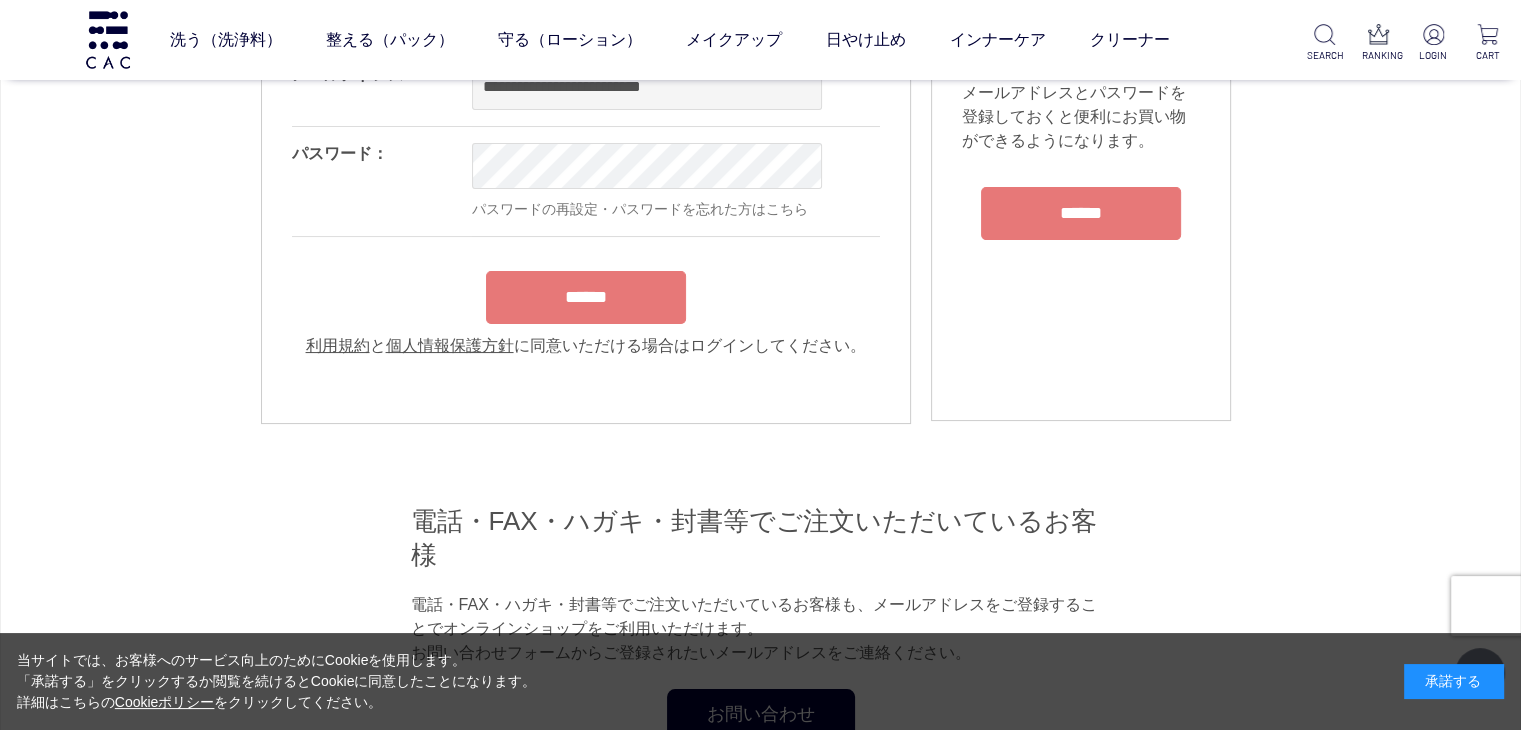 click on "**********" at bounding box center (586, 203) 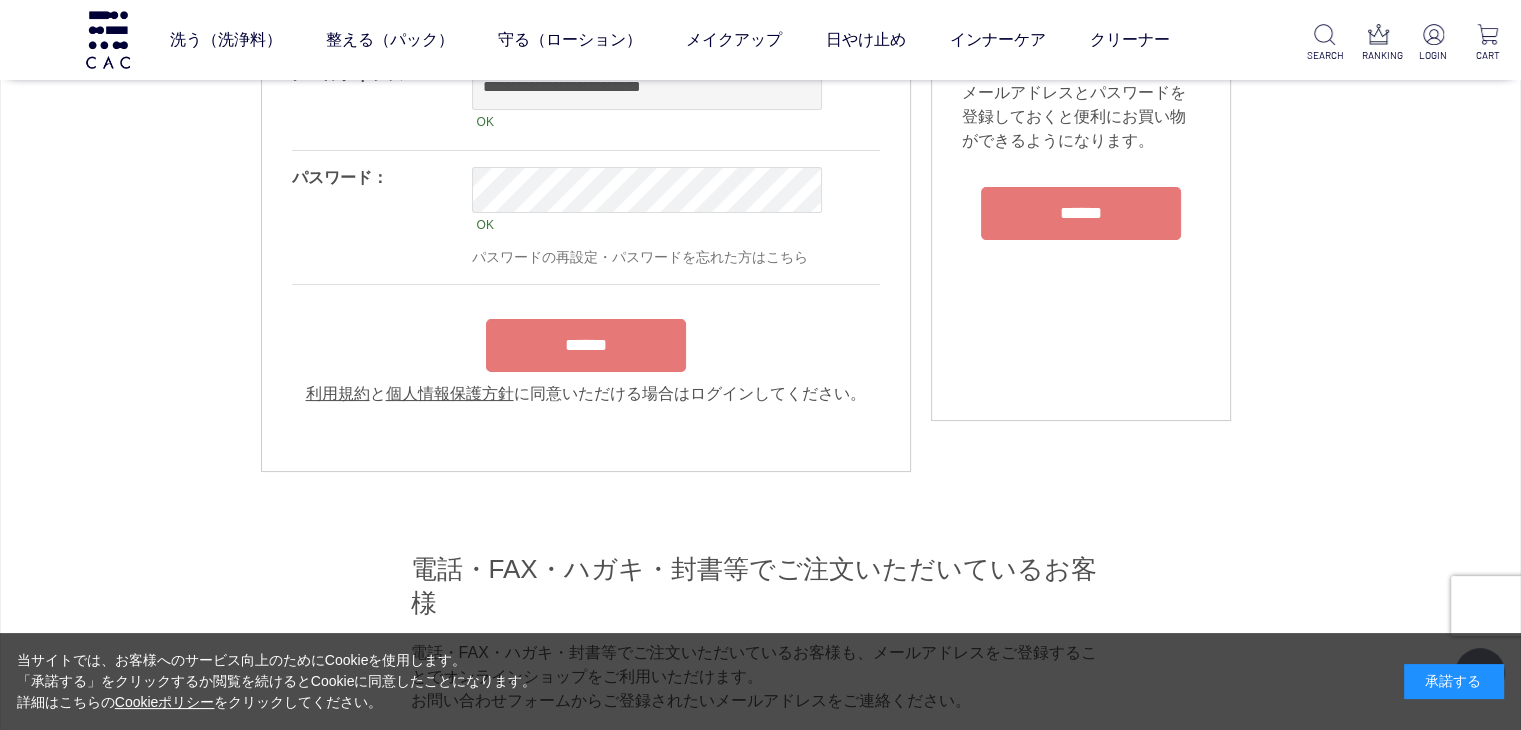 click on "******" at bounding box center (586, 345) 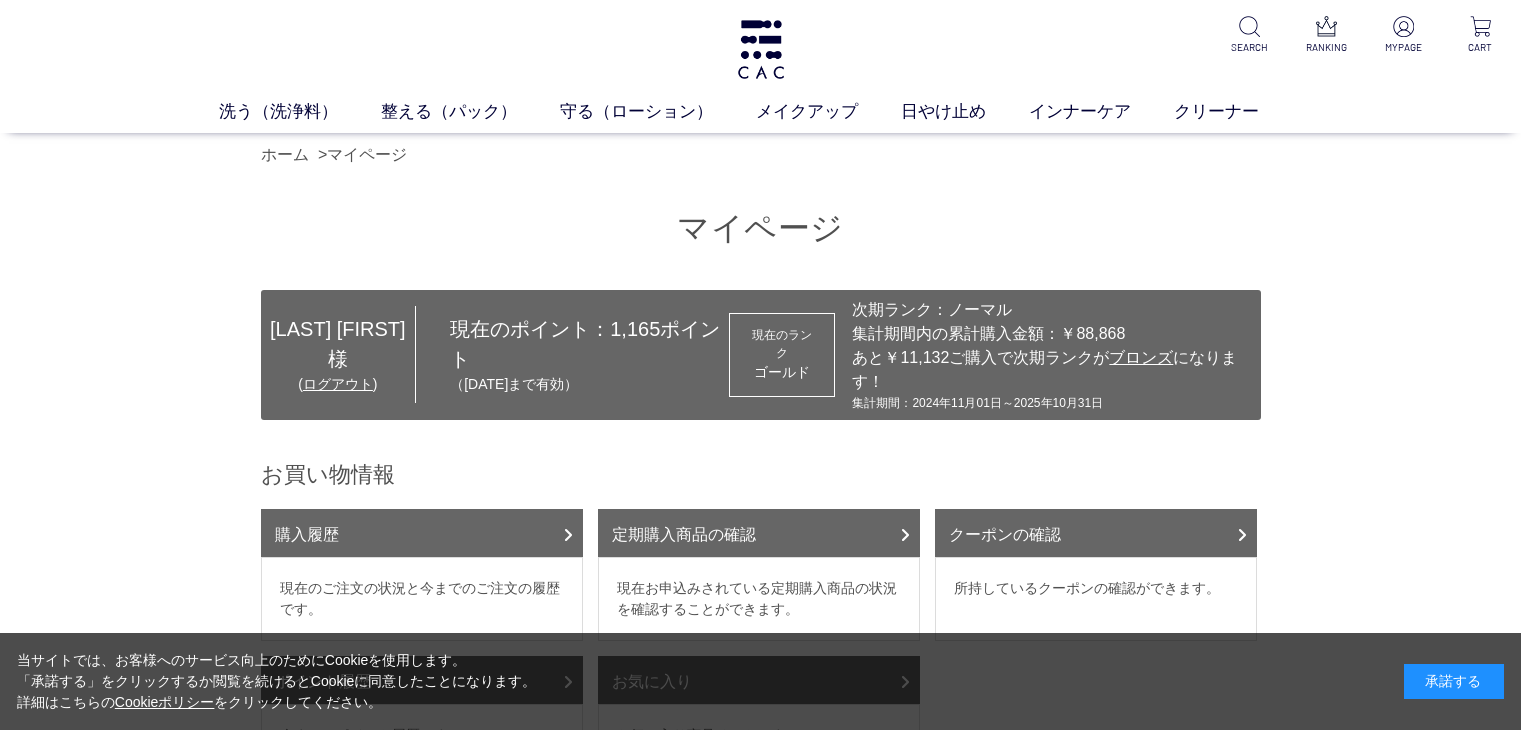 scroll, scrollTop: 0, scrollLeft: 0, axis: both 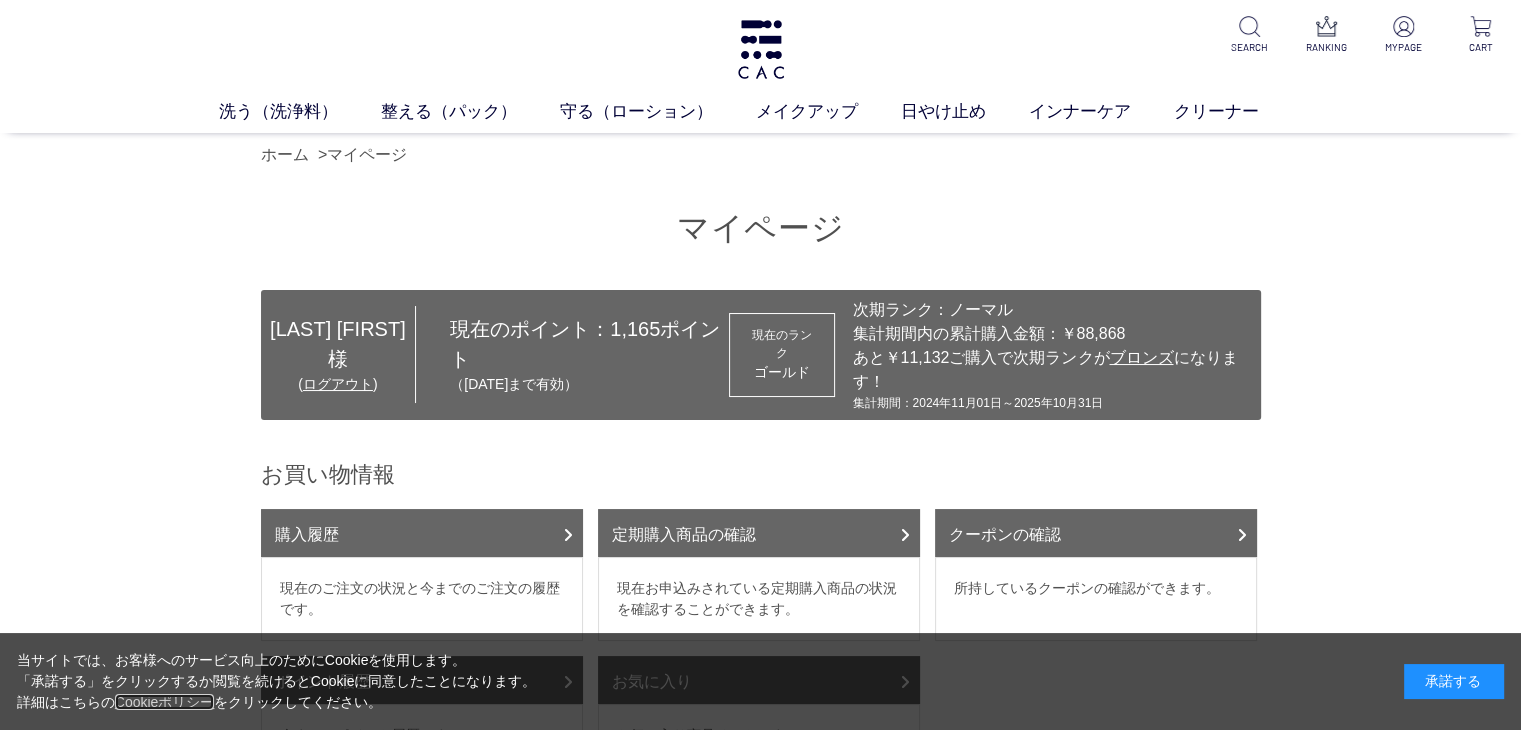 click on "Cookieポリシー" at bounding box center (165, 702) 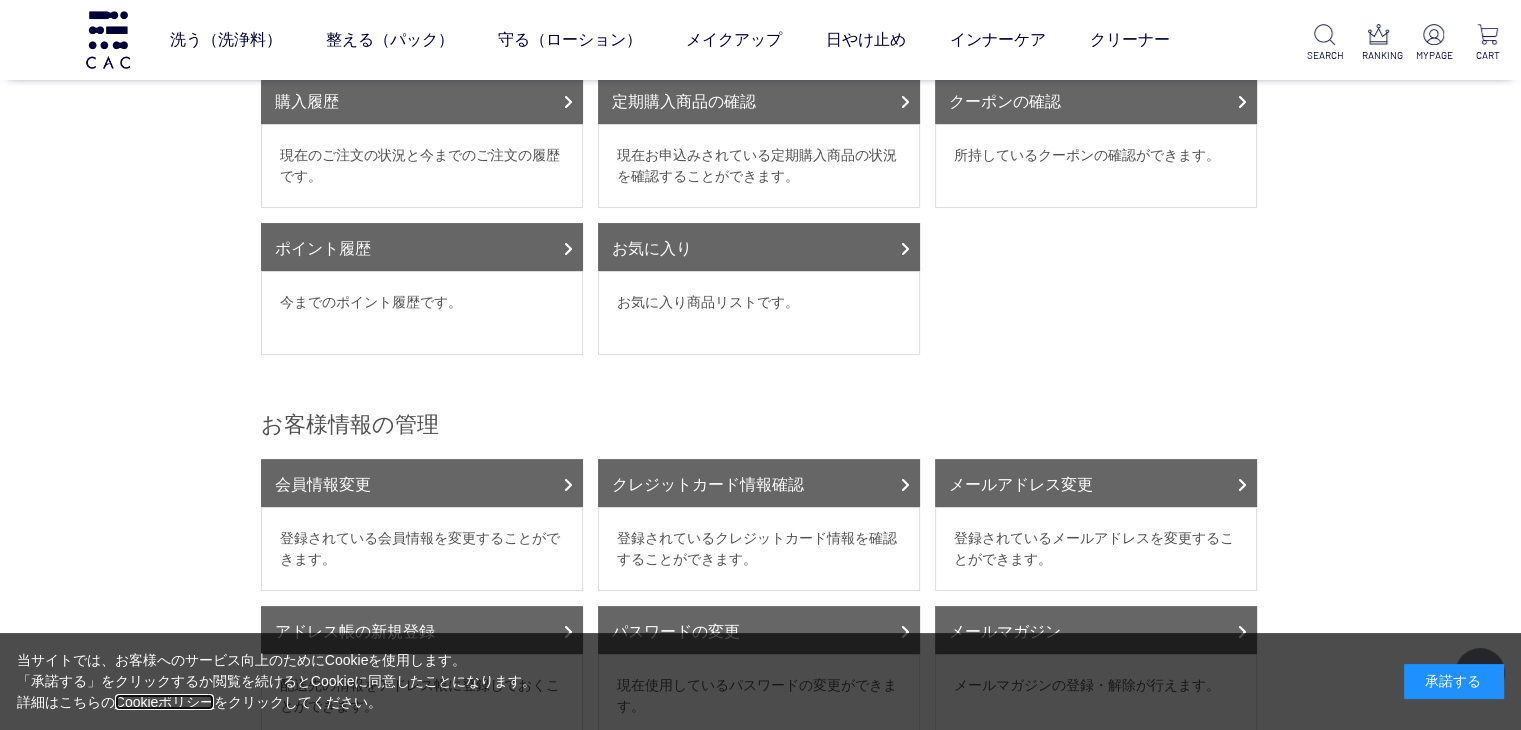 scroll, scrollTop: 200, scrollLeft: 0, axis: vertical 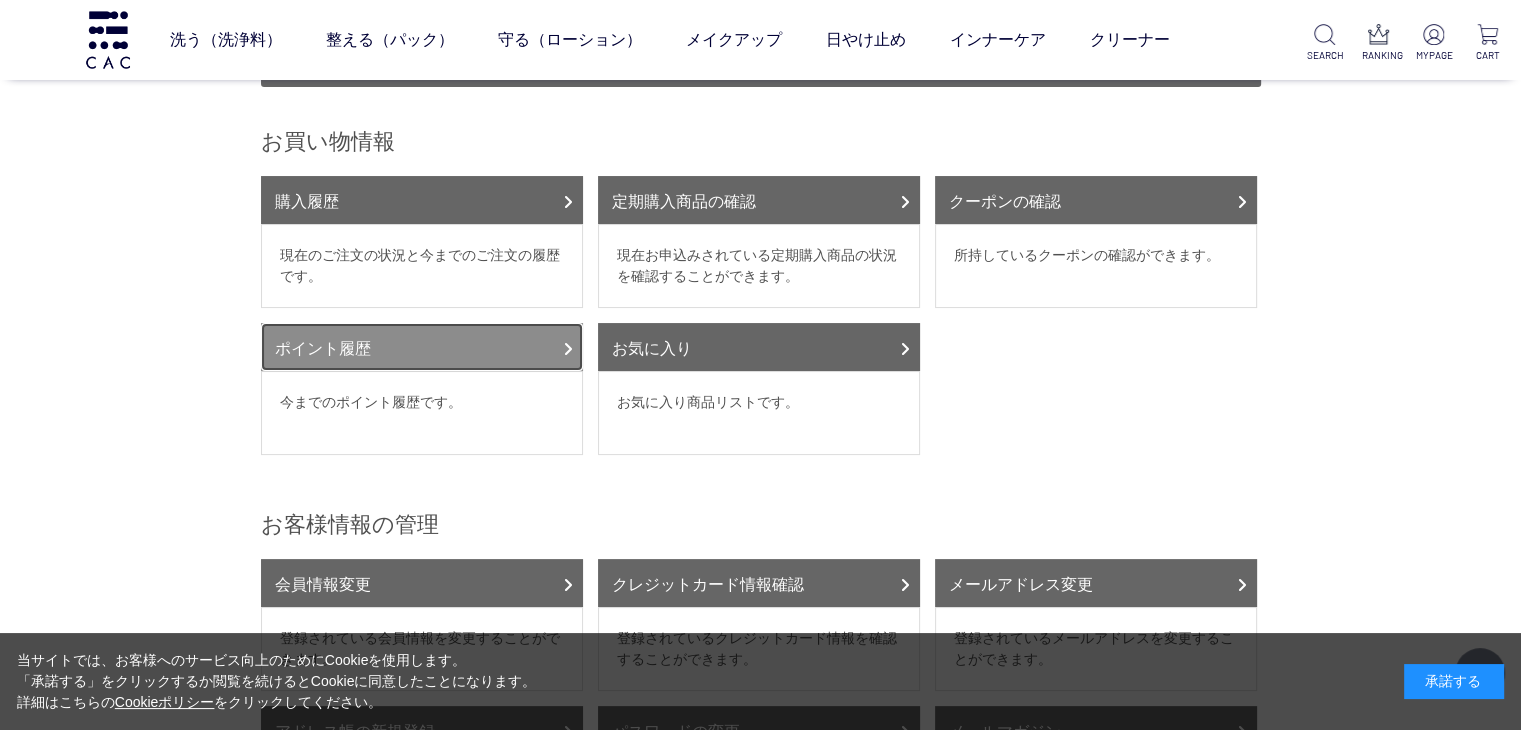 click on "ポイント履歴" at bounding box center [422, 347] 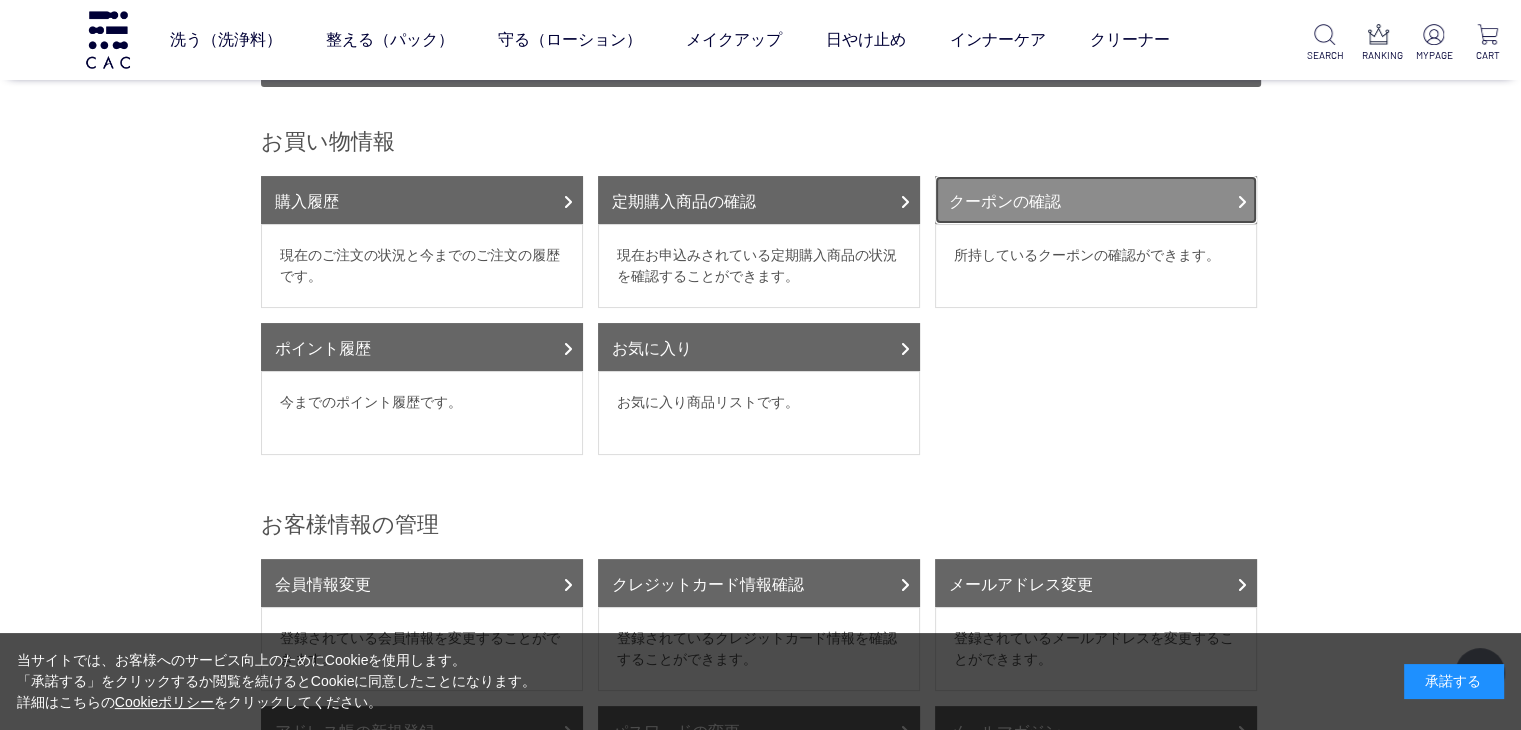 click on "クーポンの確認" at bounding box center [1096, 200] 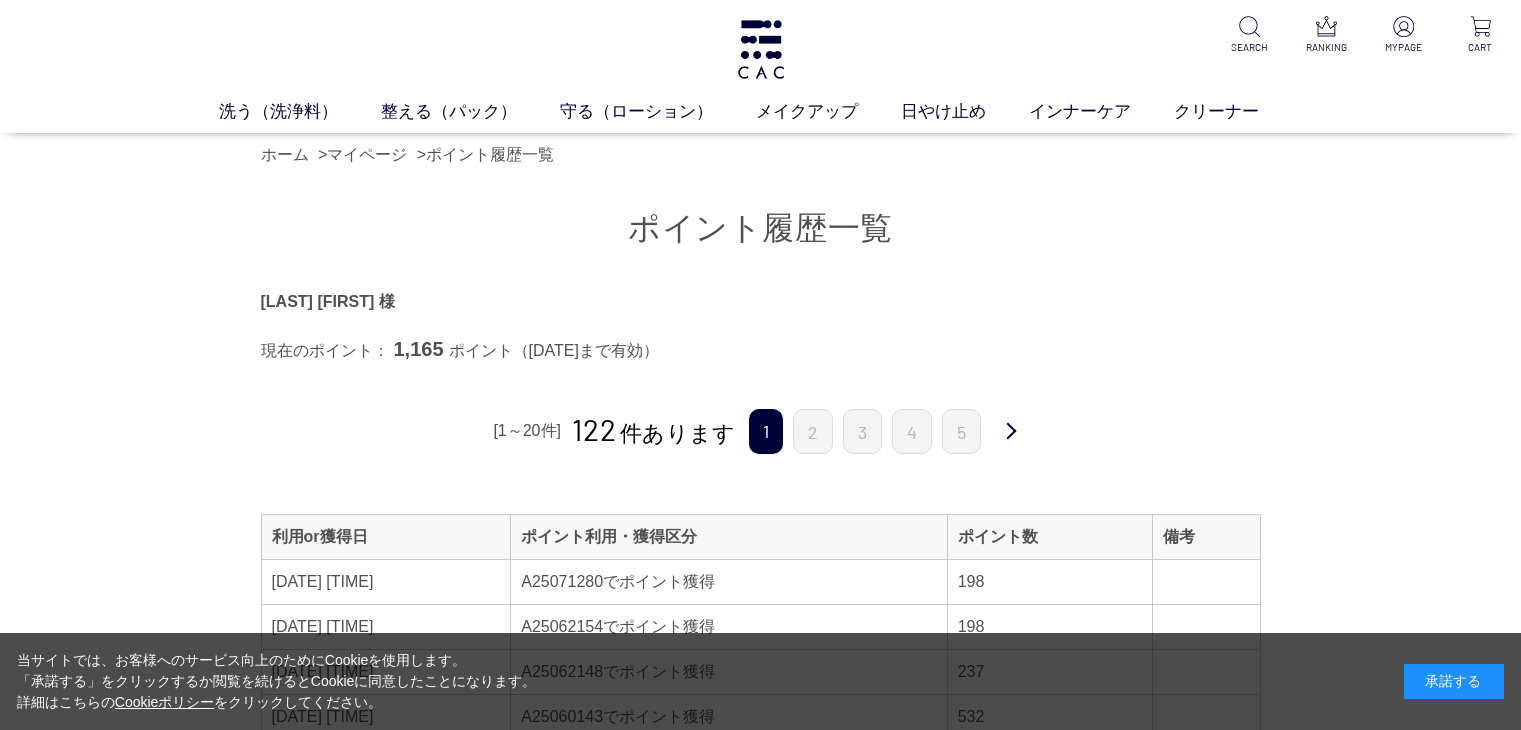 scroll, scrollTop: 0, scrollLeft: 0, axis: both 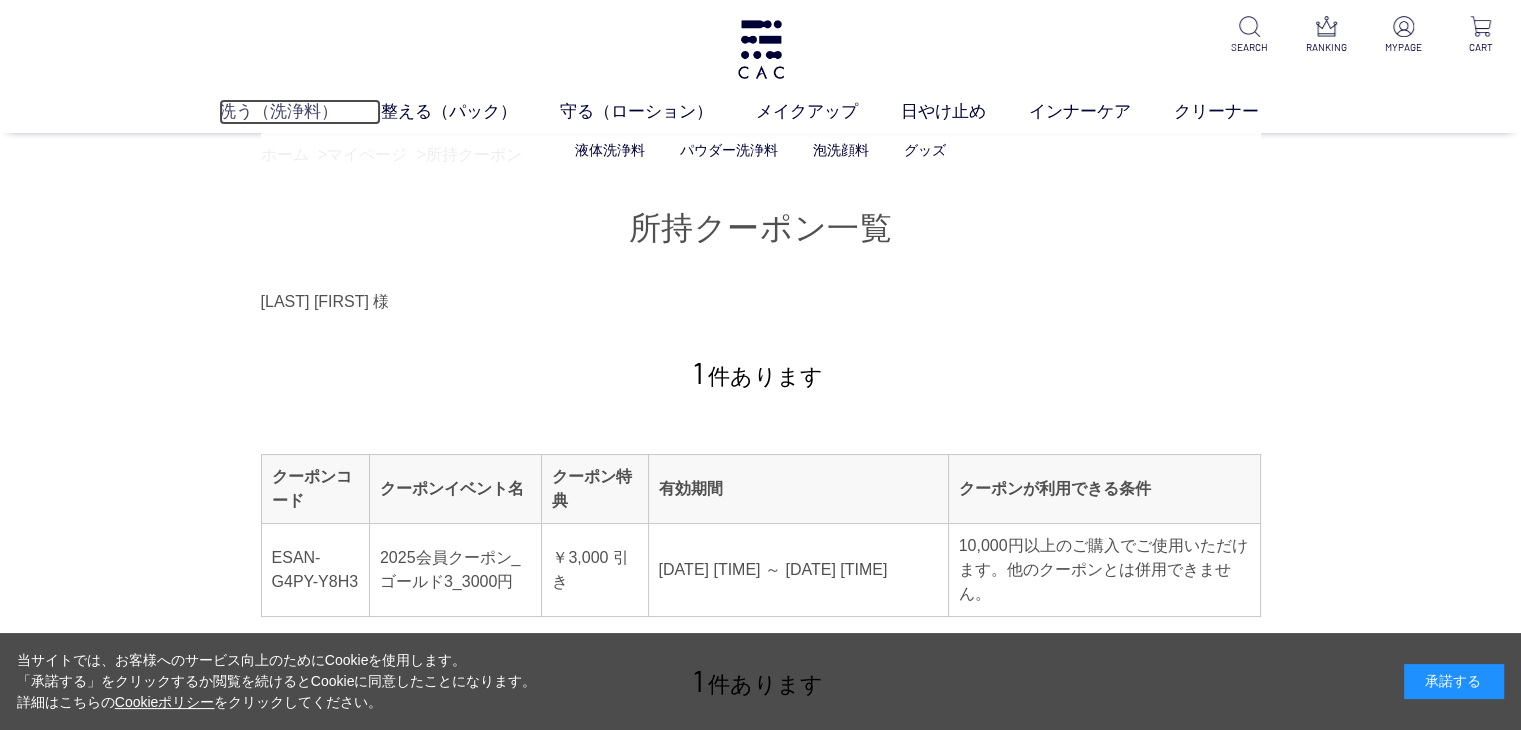 click on "洗う（洗浄料）" at bounding box center [300, 112] 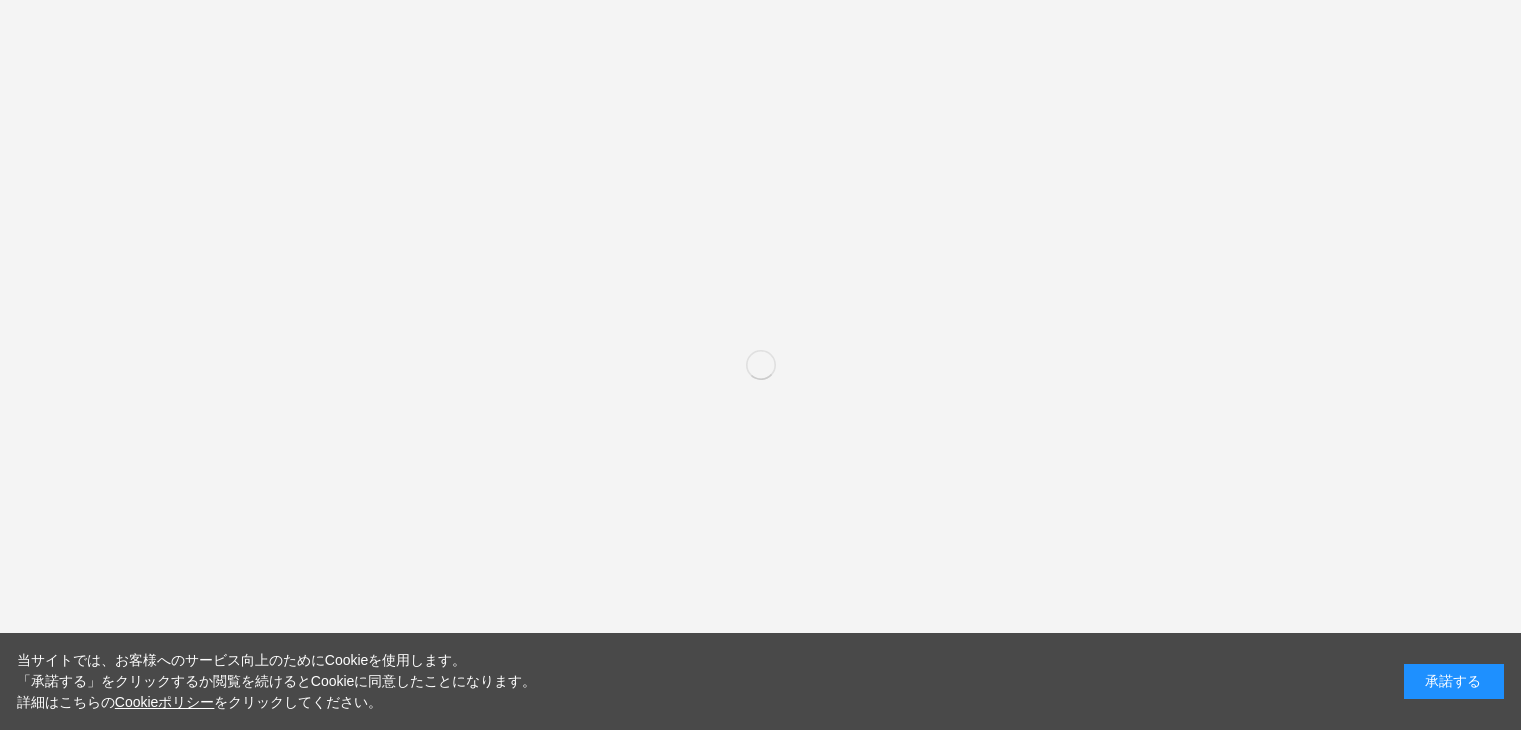 scroll, scrollTop: 0, scrollLeft: 0, axis: both 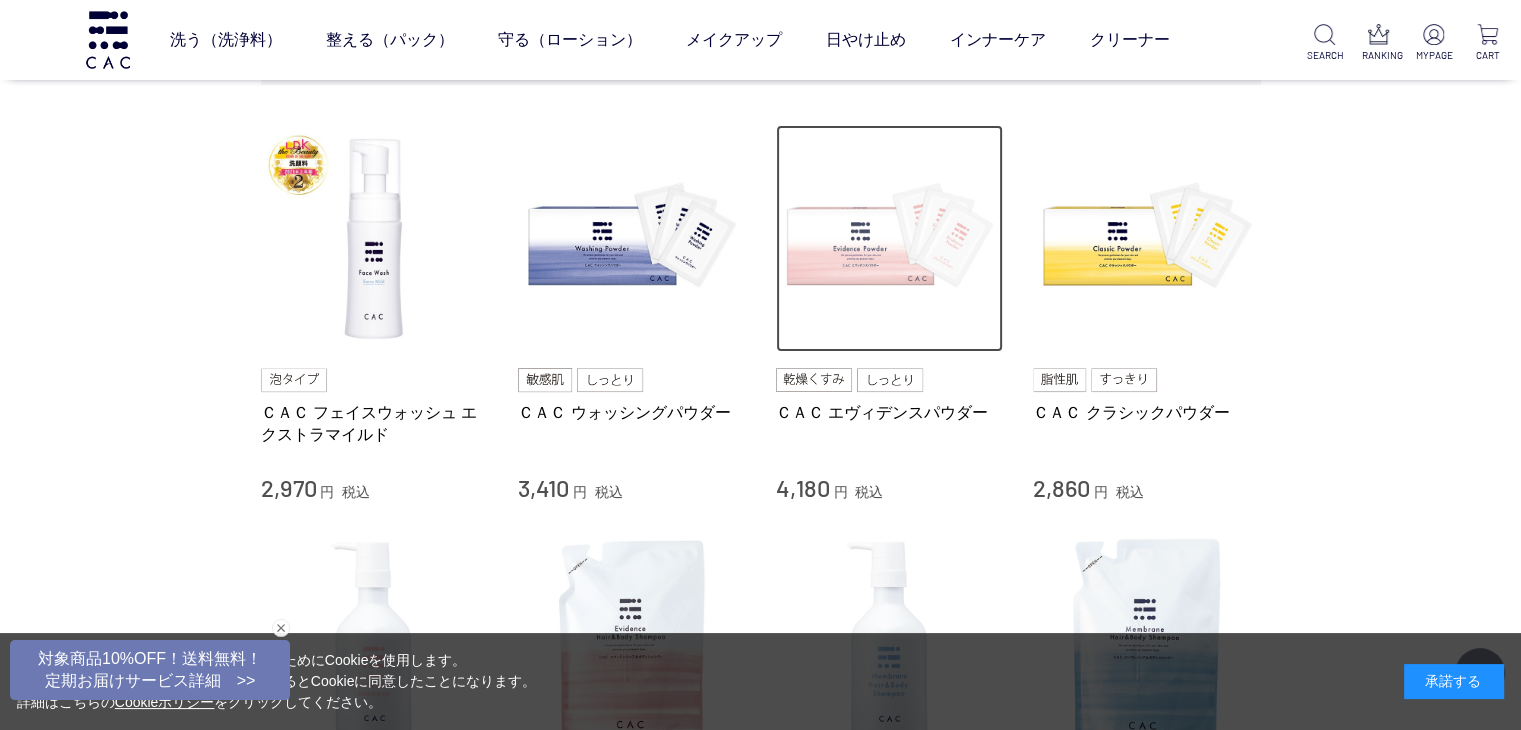 click at bounding box center [890, 239] 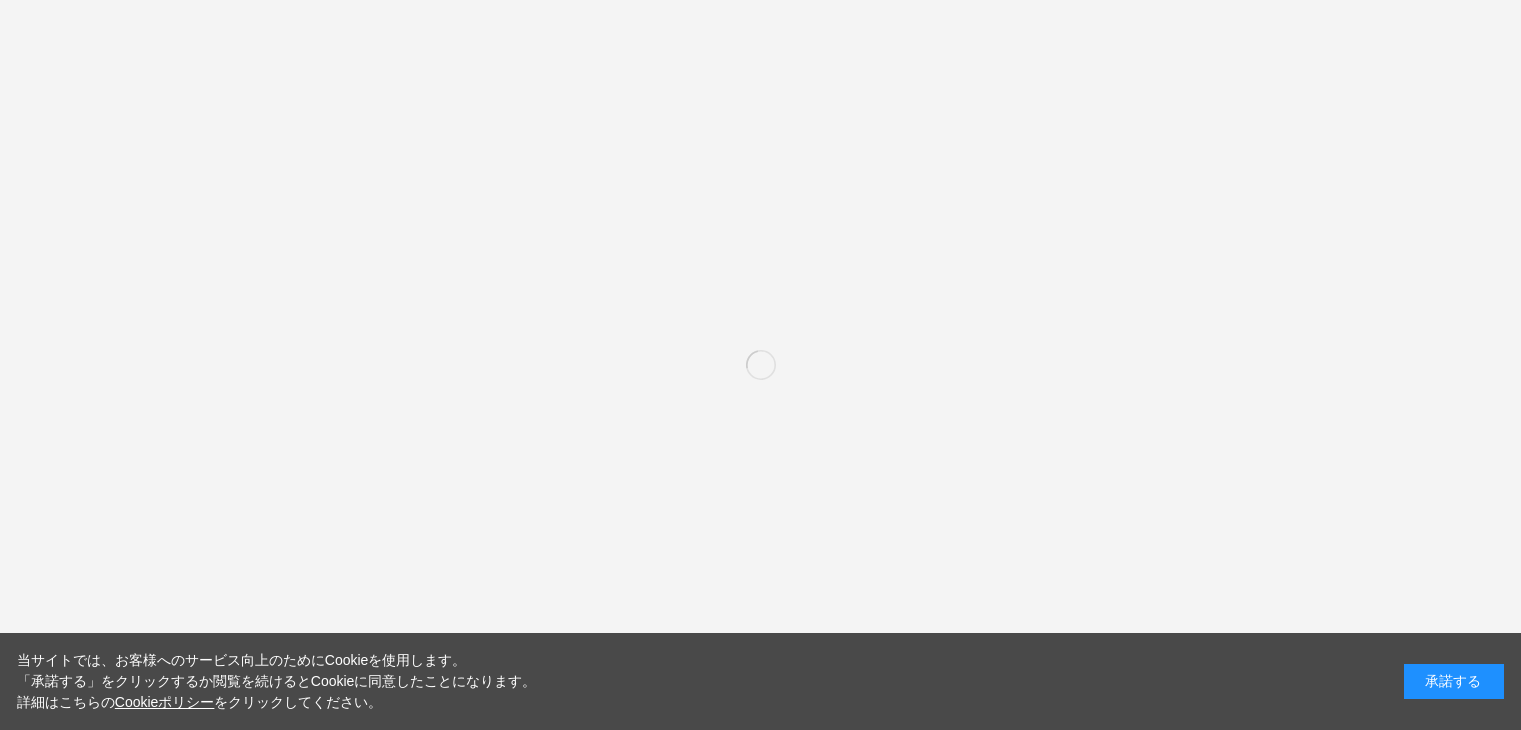 scroll, scrollTop: 0, scrollLeft: 0, axis: both 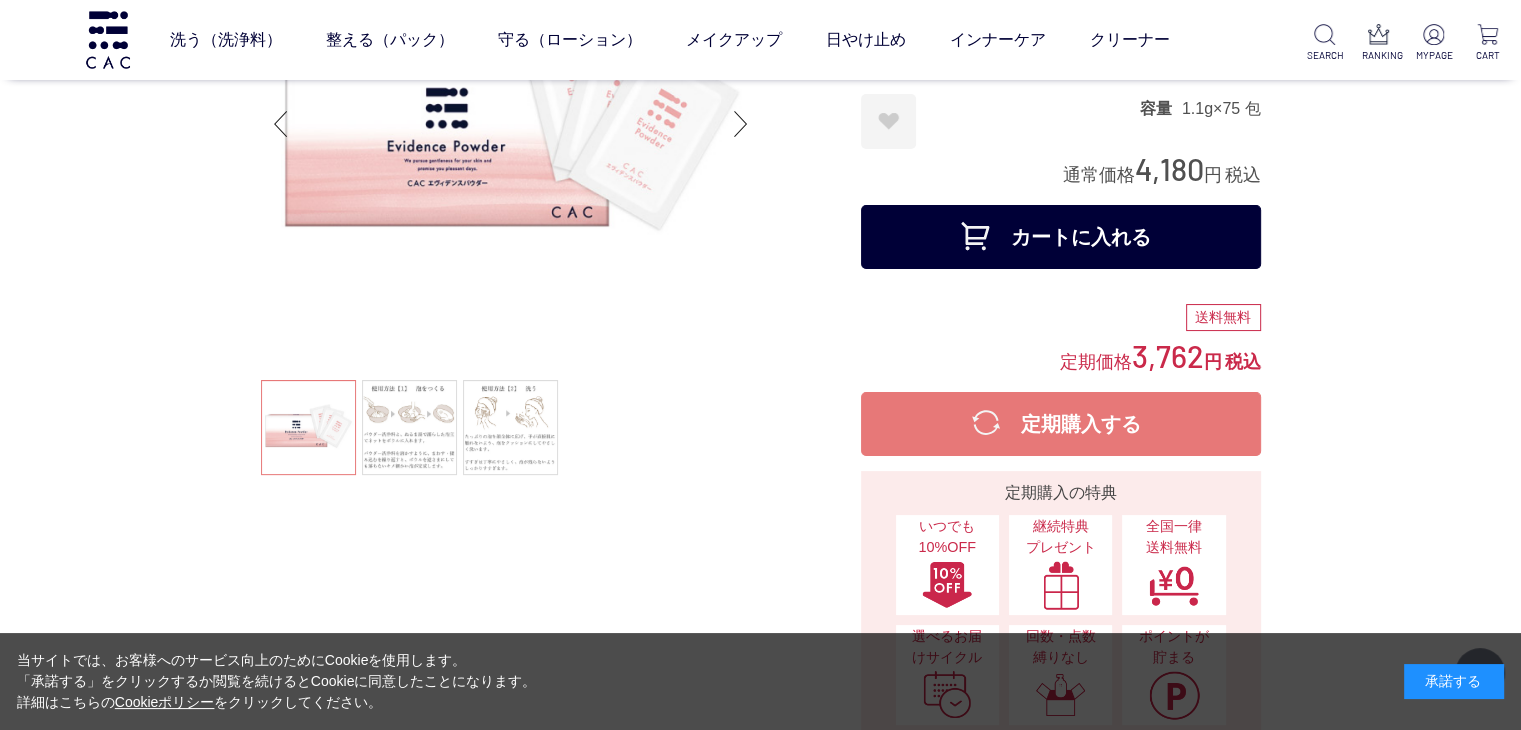 click on "カートに入れる" at bounding box center [1061, 237] 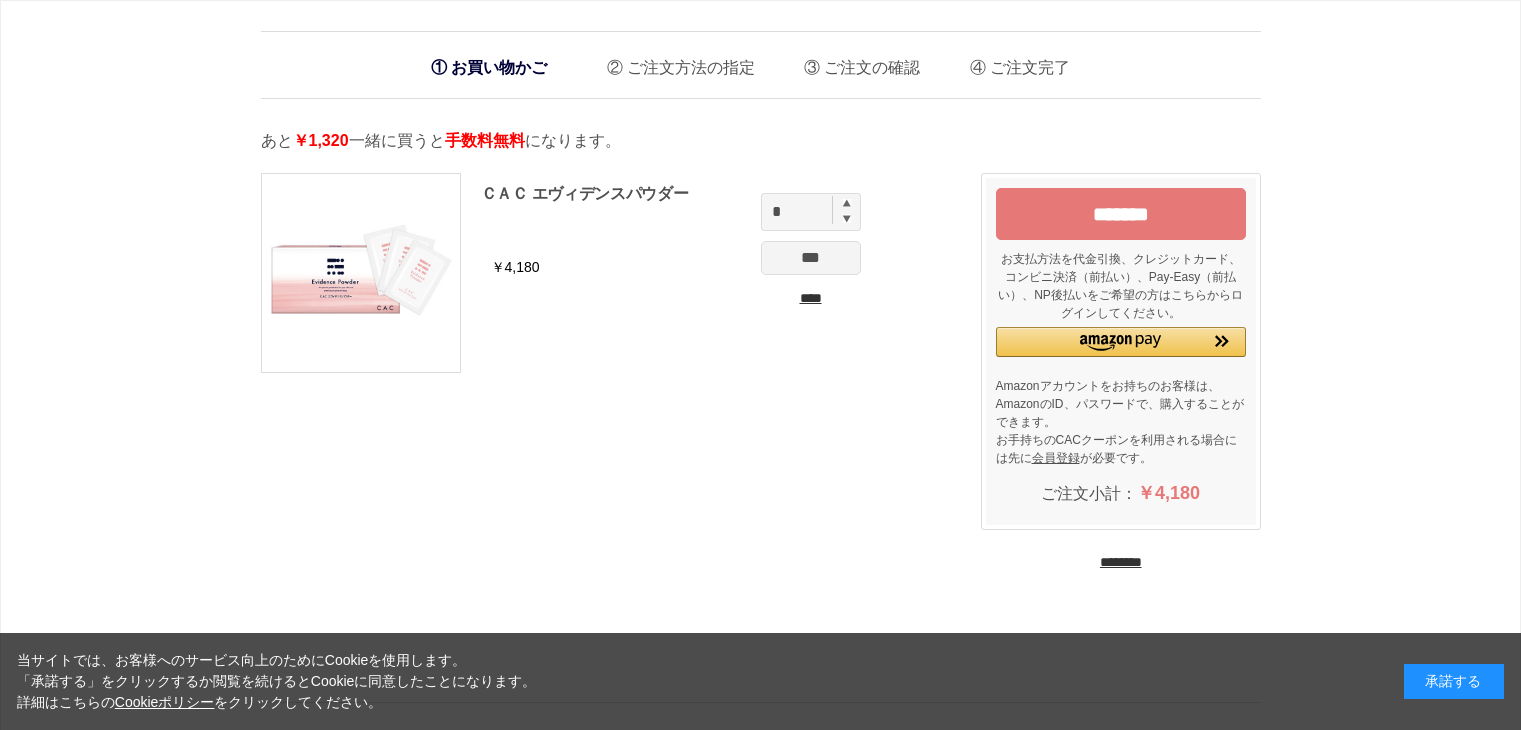 scroll, scrollTop: 0, scrollLeft: 0, axis: both 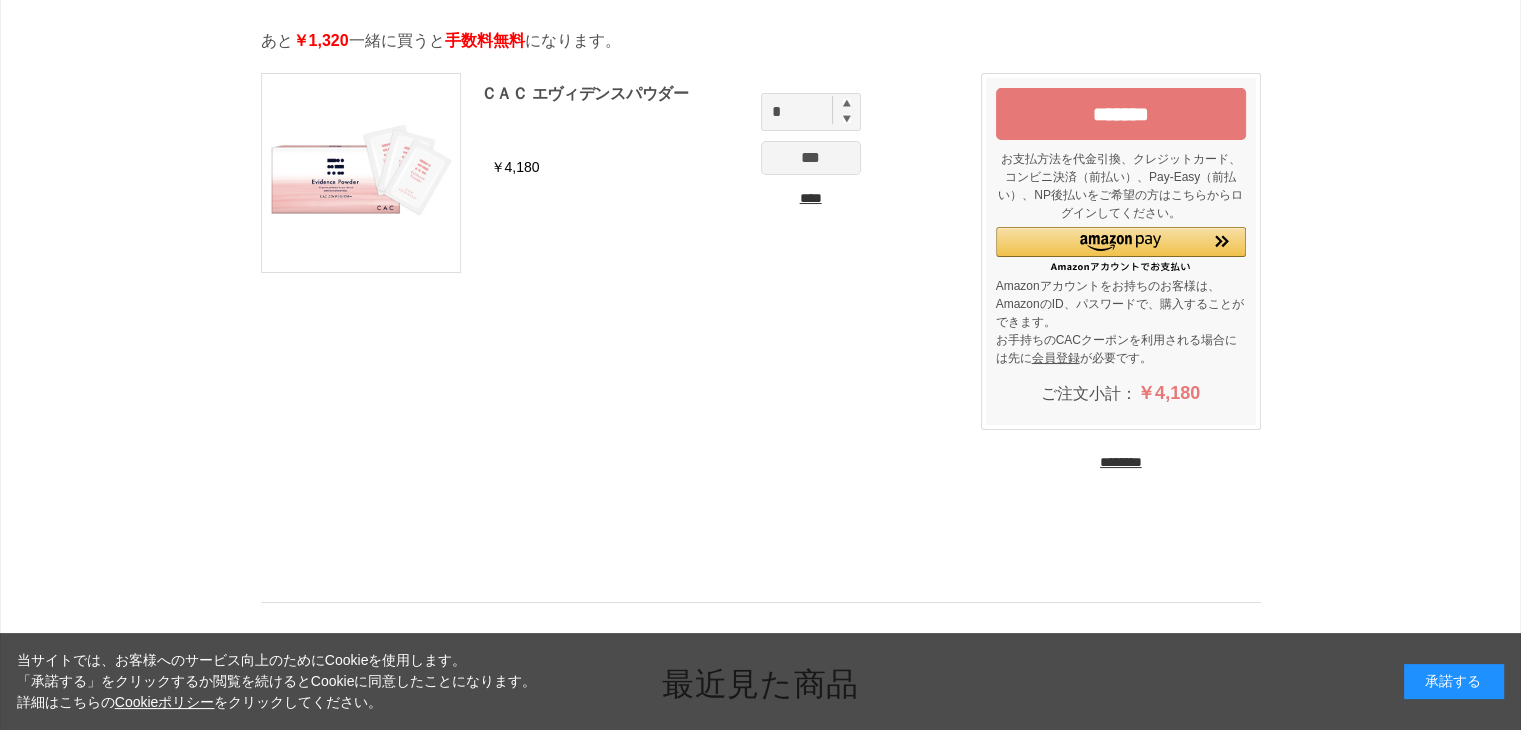 click on "********" at bounding box center (1121, 462) 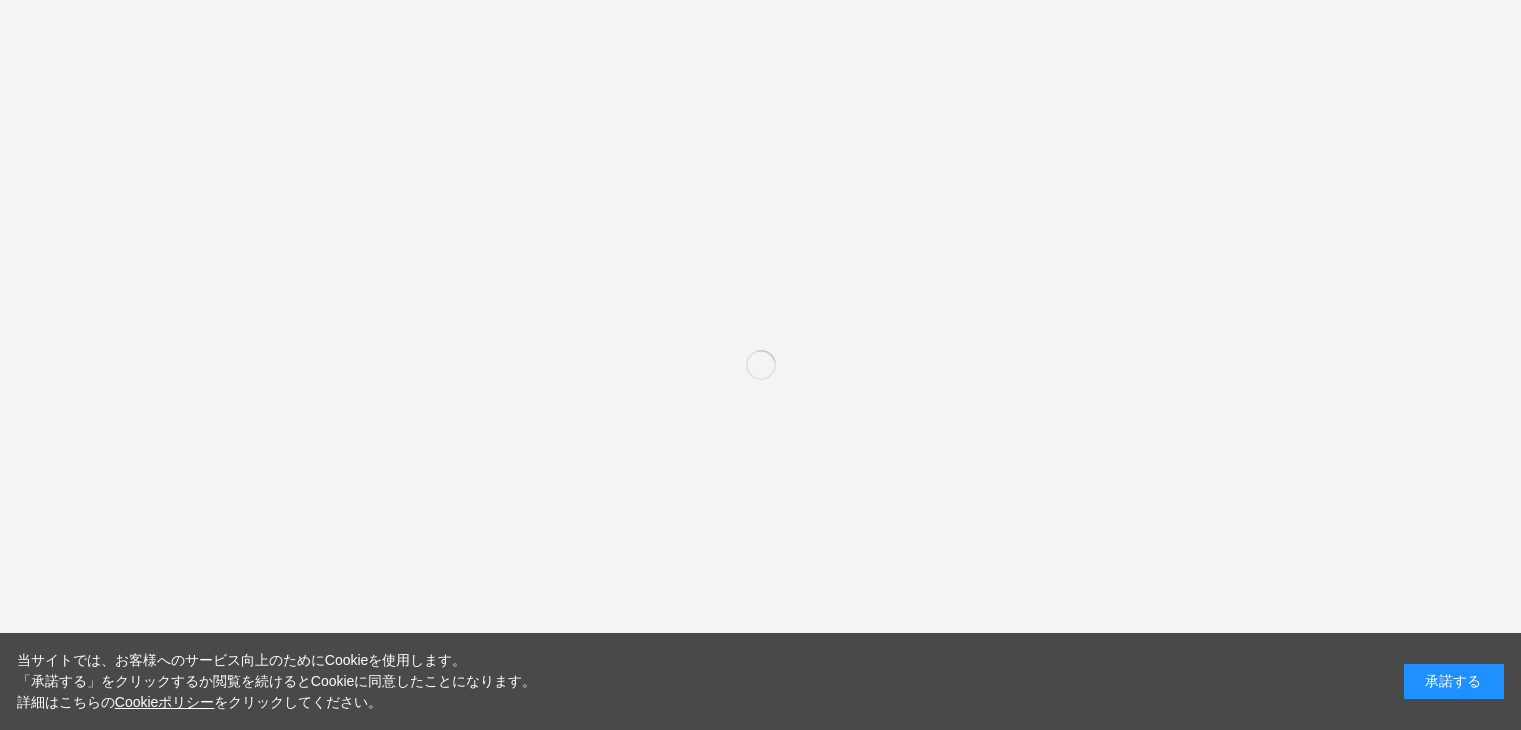 scroll, scrollTop: 0, scrollLeft: 0, axis: both 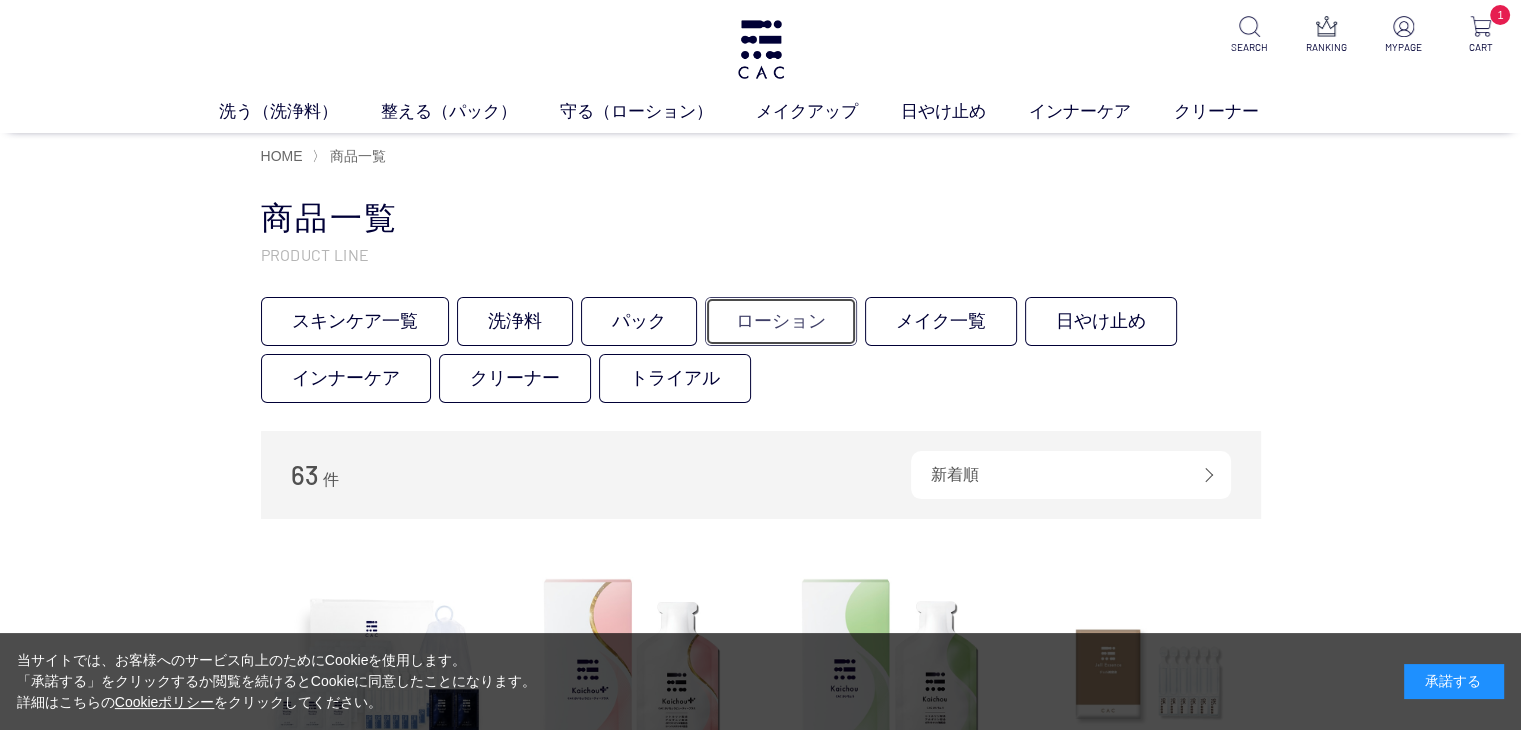 click on "ローション" at bounding box center (781, 321) 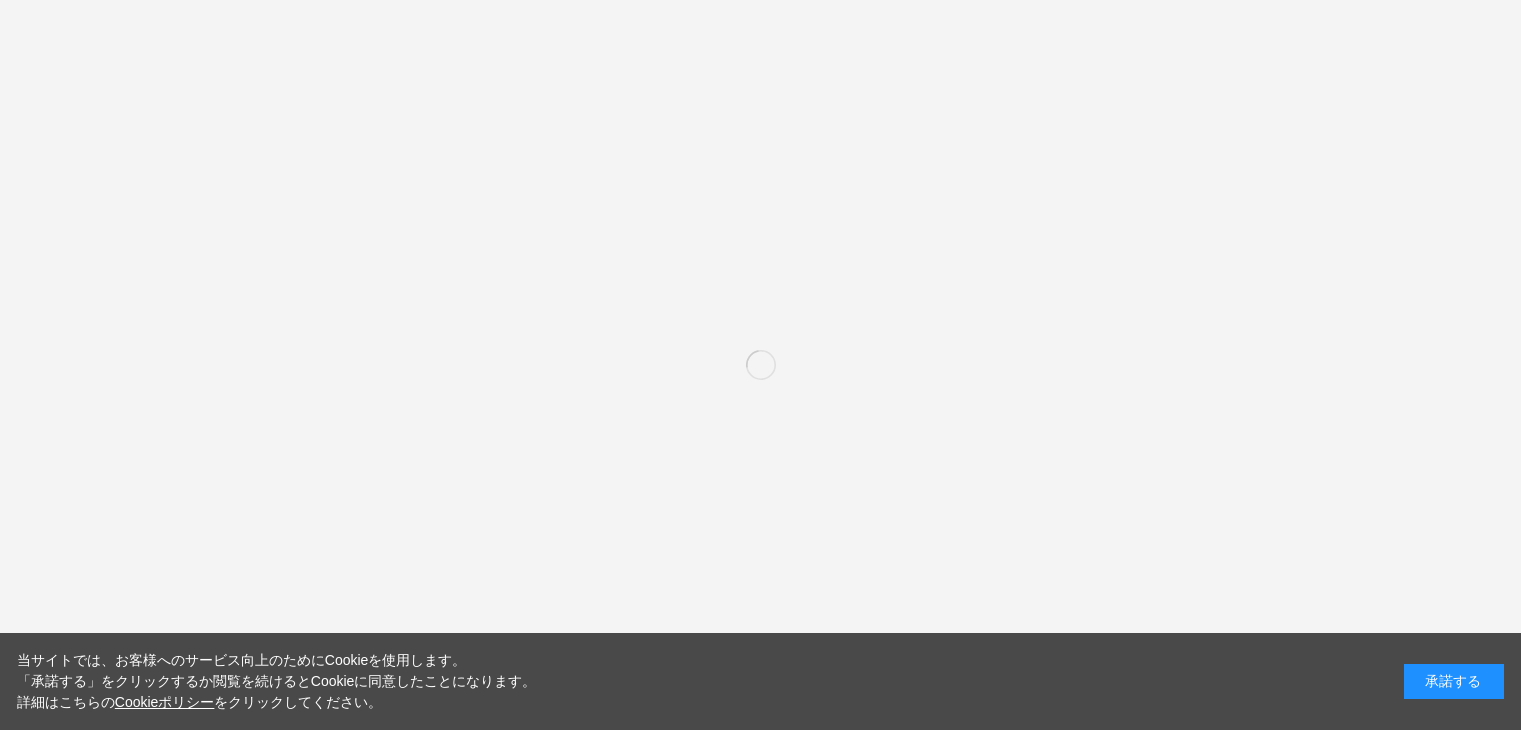 scroll, scrollTop: 0, scrollLeft: 0, axis: both 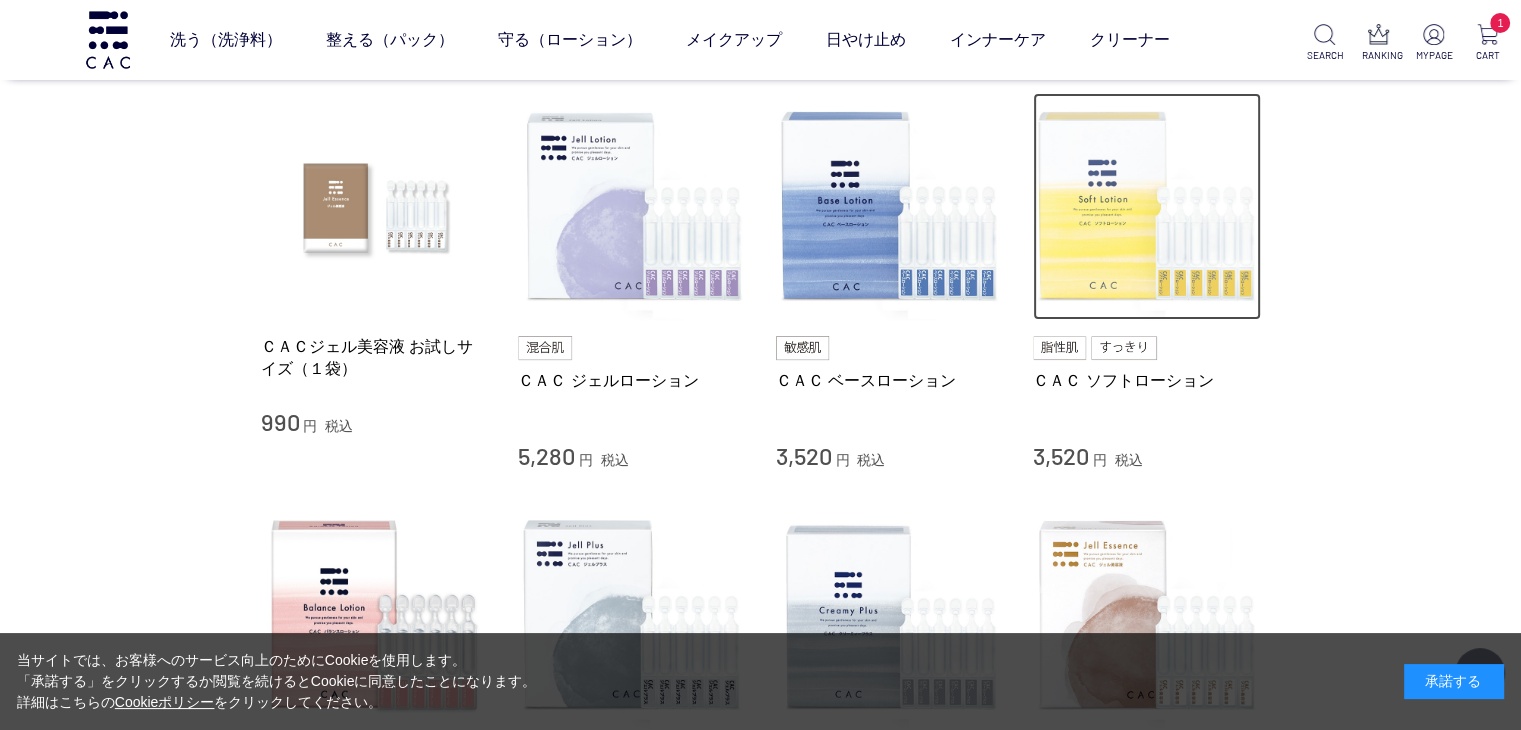 click at bounding box center [1147, 207] 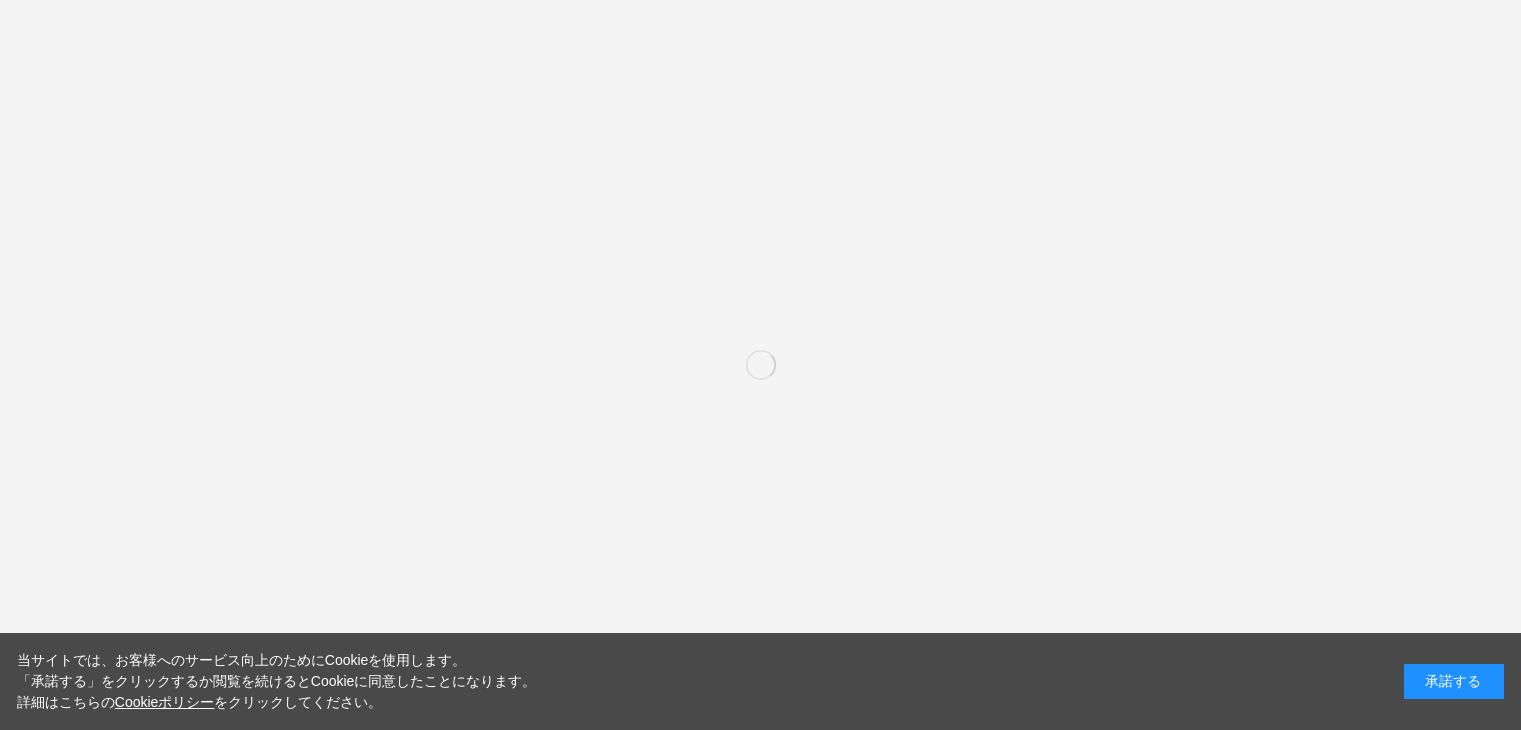 scroll, scrollTop: 0, scrollLeft: 0, axis: both 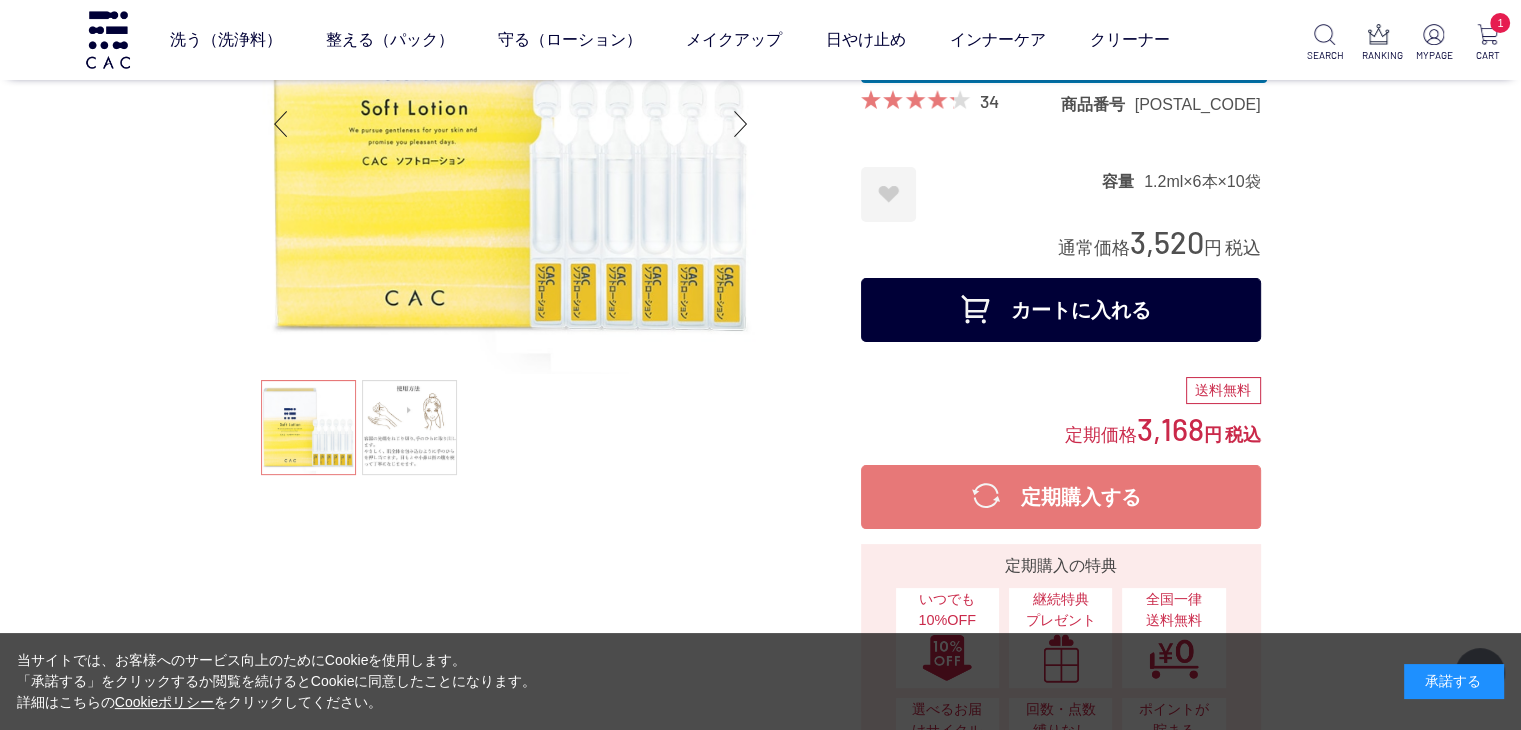 click on "カートに入れる" at bounding box center [1061, 310] 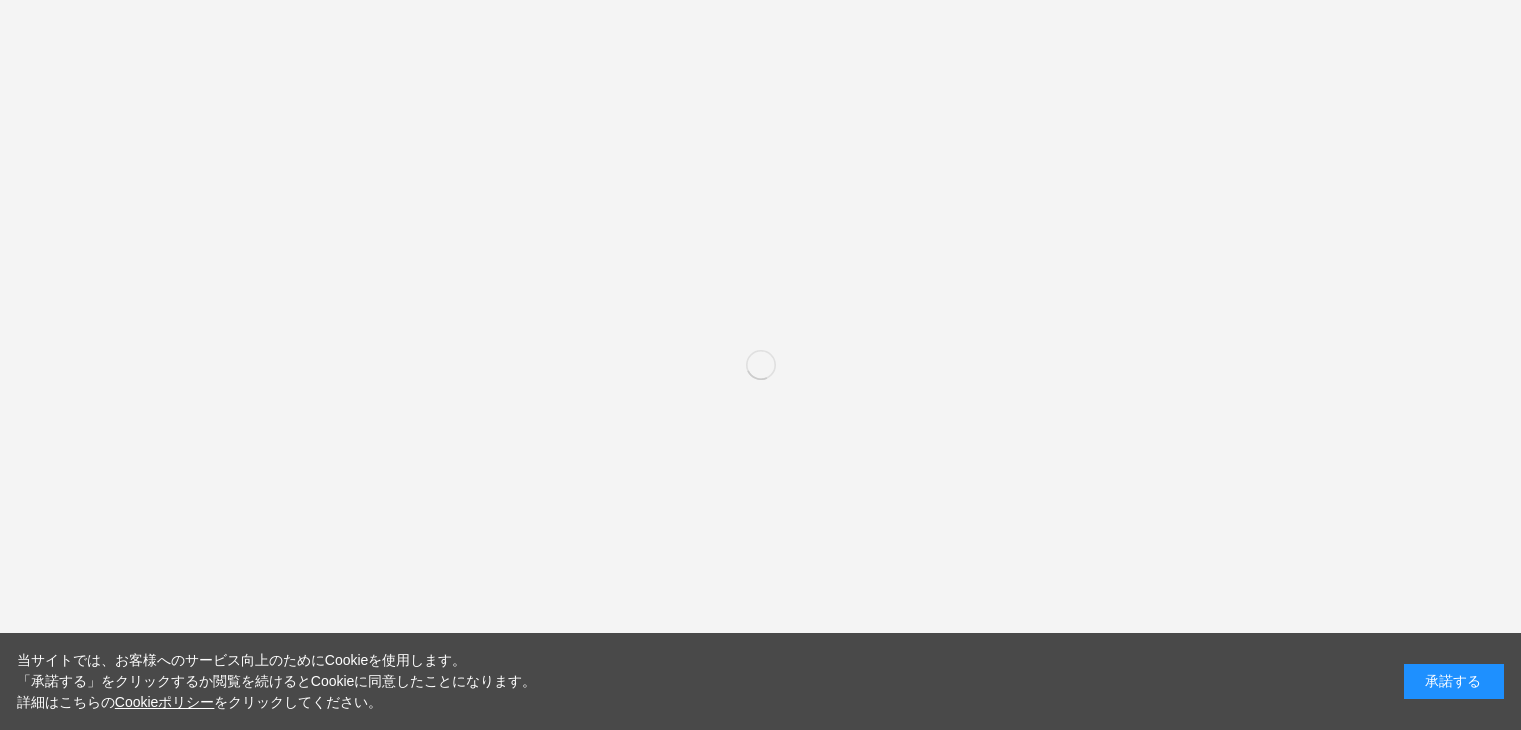 scroll, scrollTop: 0, scrollLeft: 0, axis: both 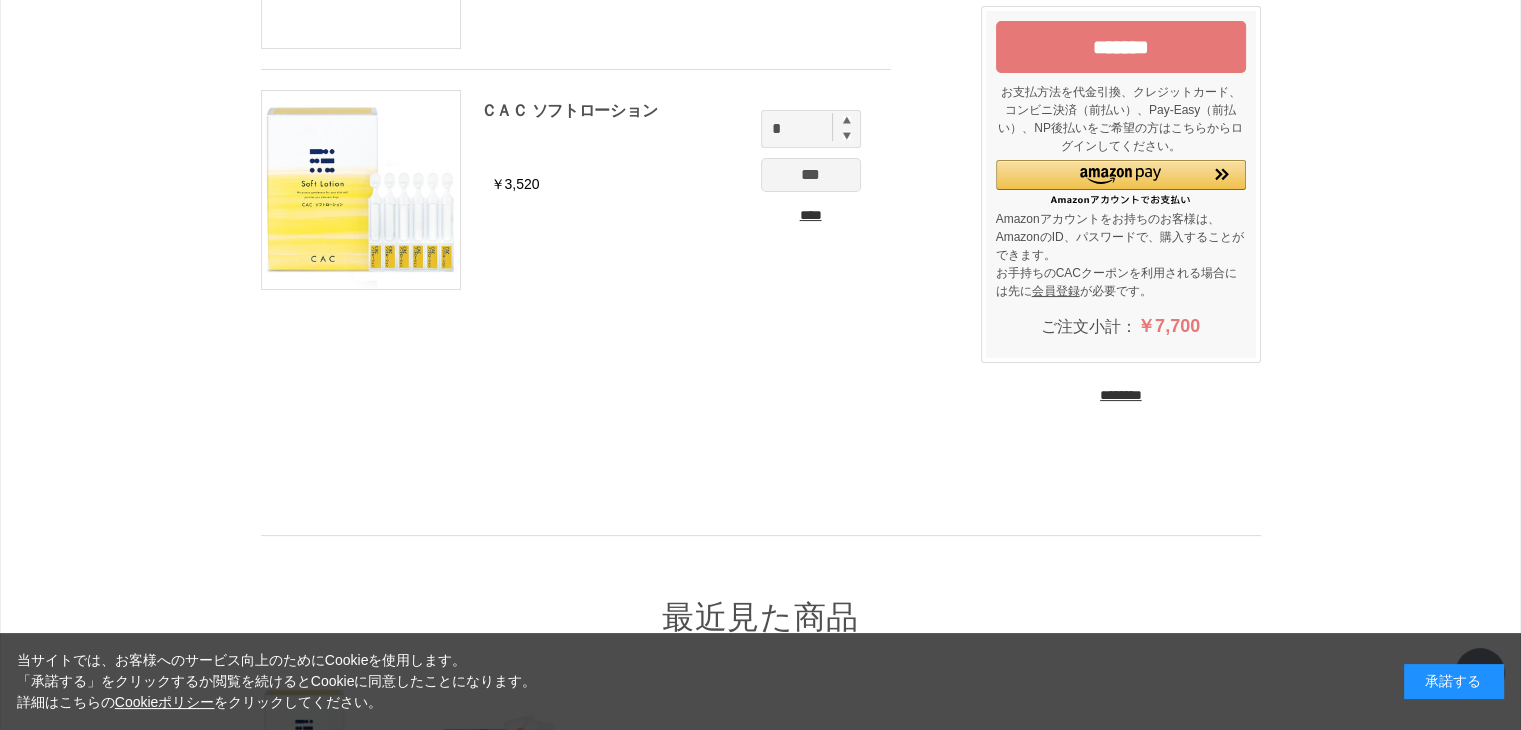 click on "********" at bounding box center (1121, 395) 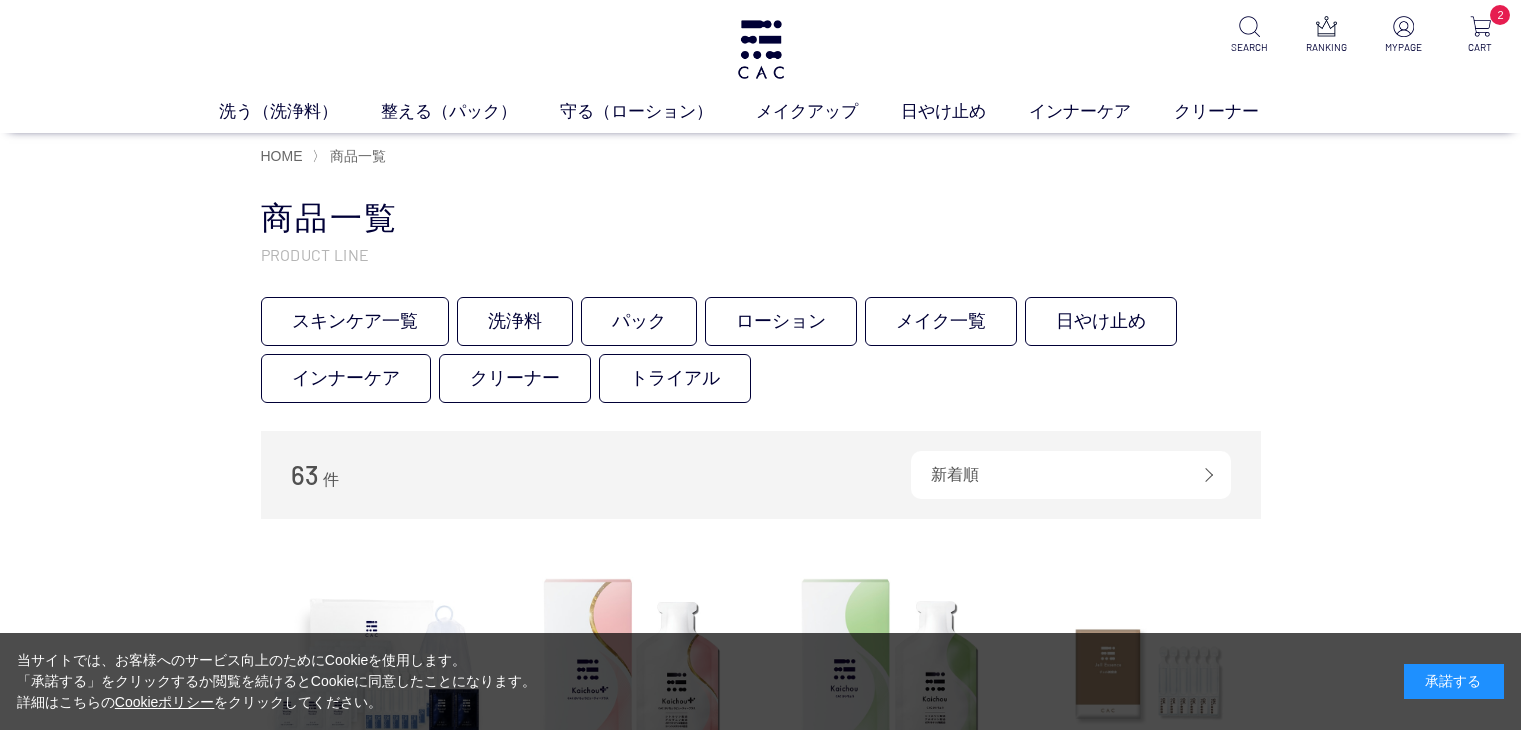 scroll, scrollTop: 0, scrollLeft: 0, axis: both 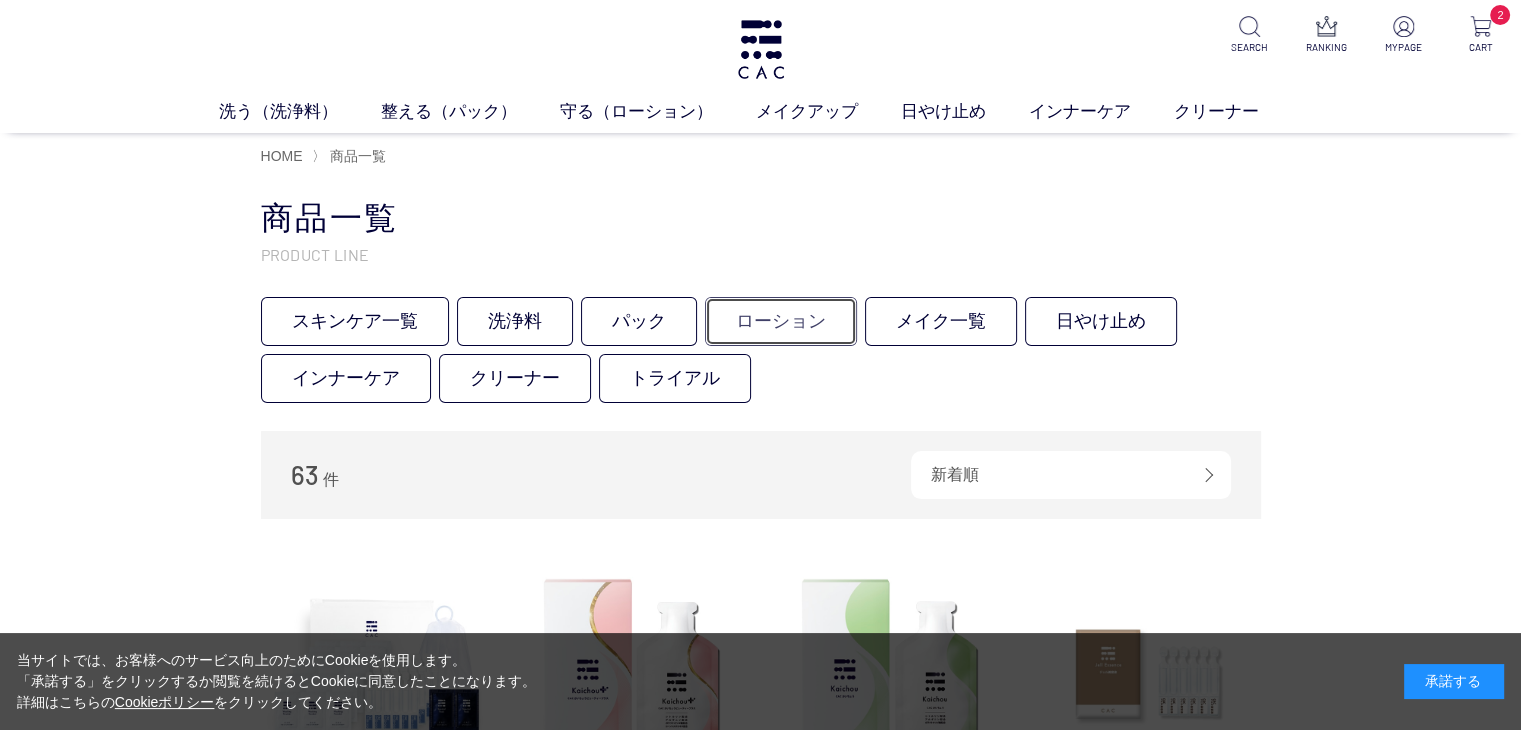 click on "ローション" at bounding box center [781, 321] 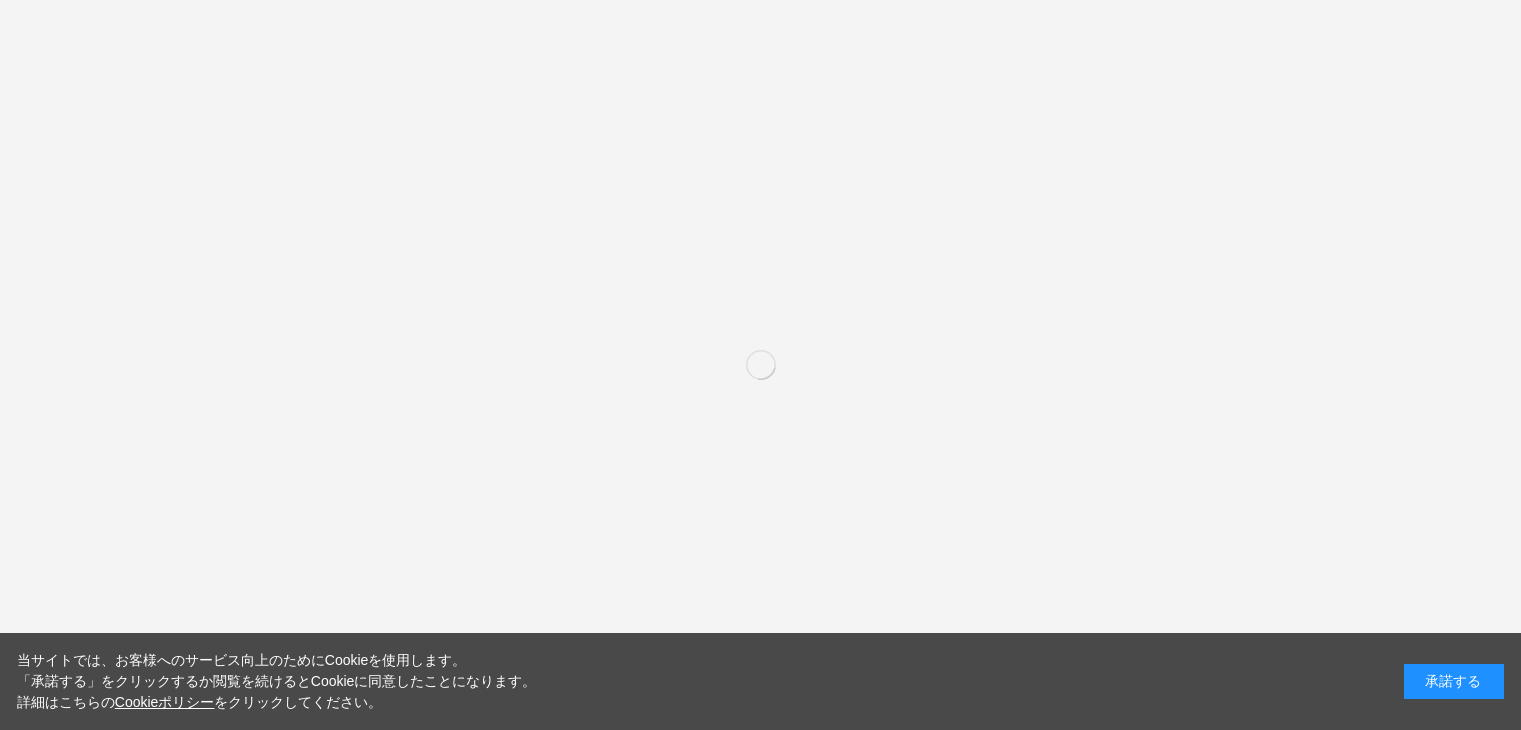 scroll, scrollTop: 0, scrollLeft: 0, axis: both 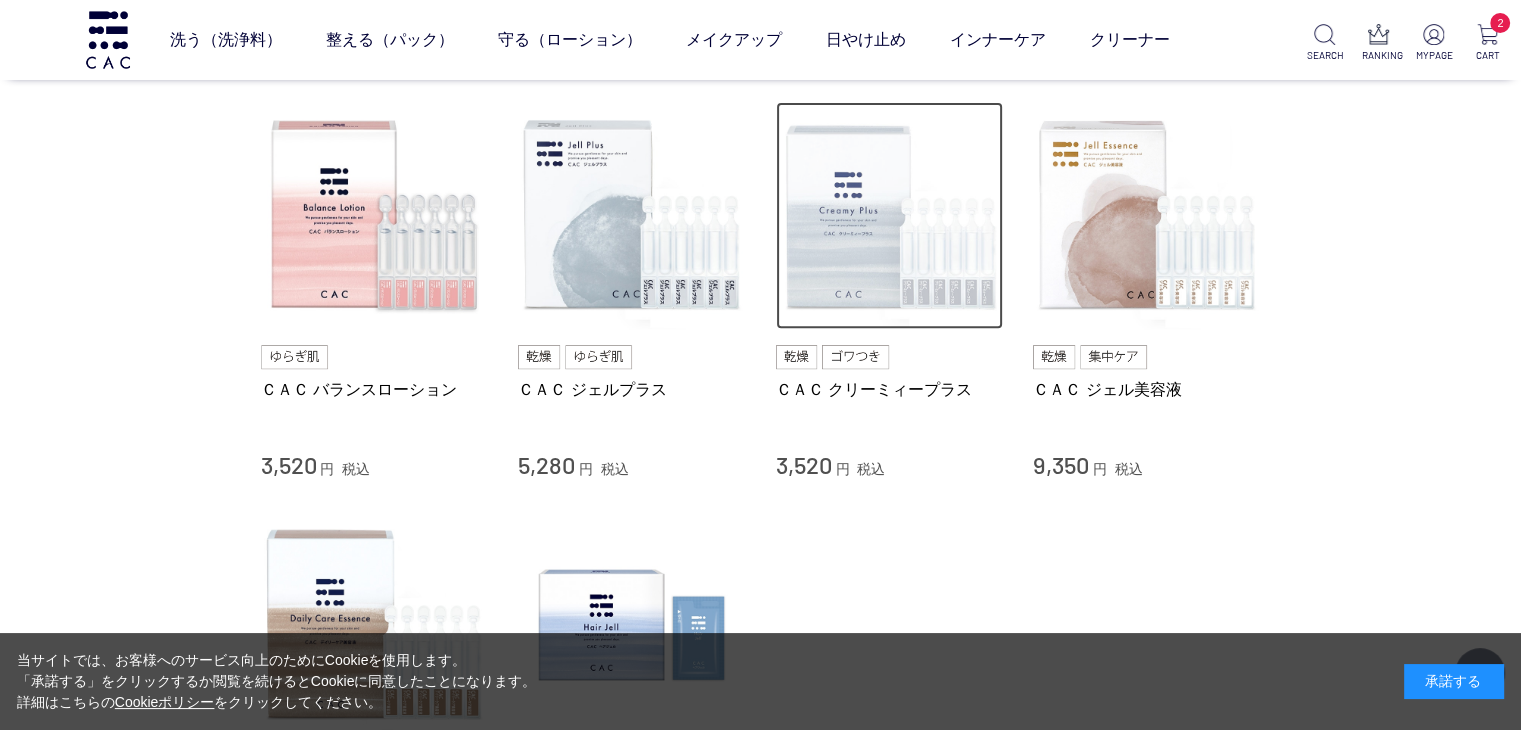 click at bounding box center (890, 216) 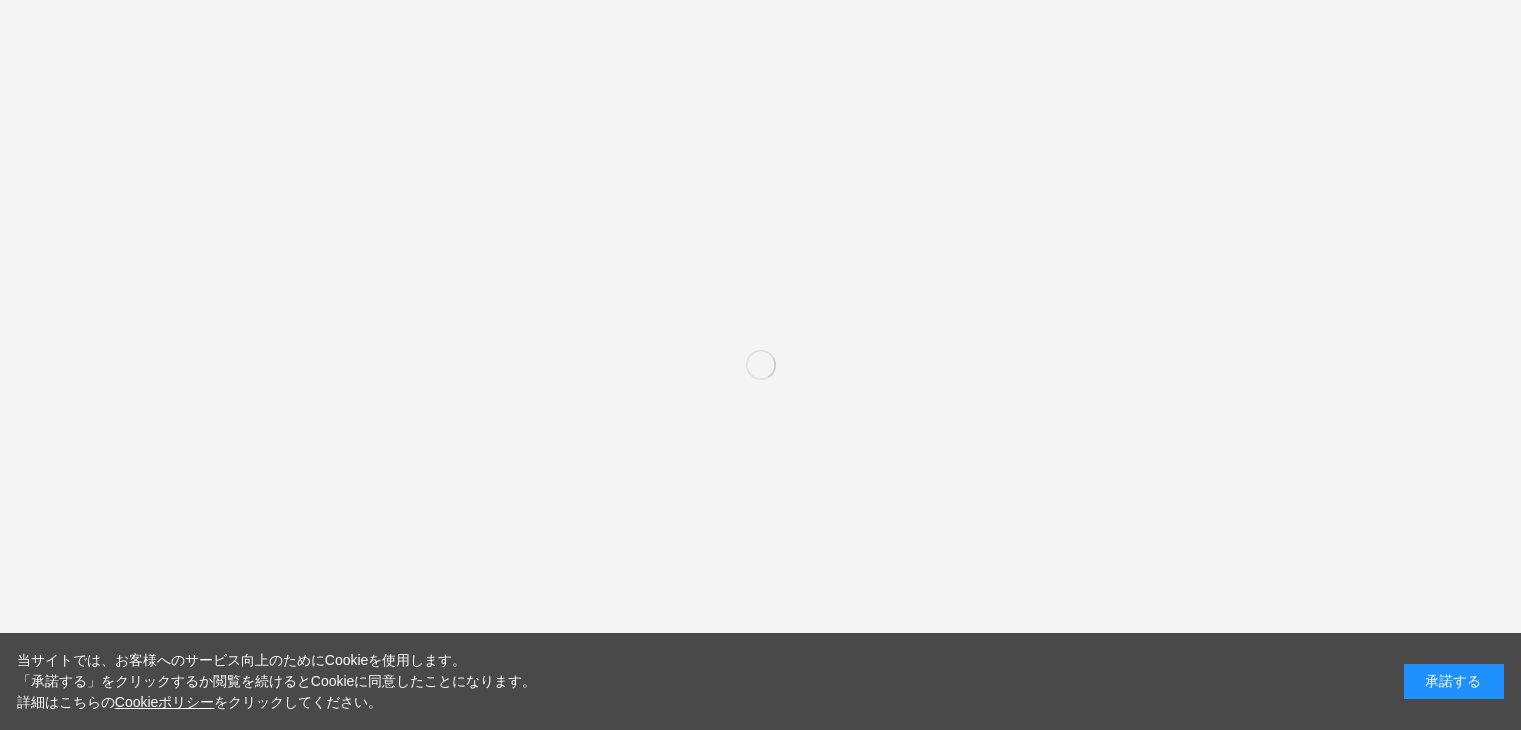 scroll, scrollTop: 0, scrollLeft: 0, axis: both 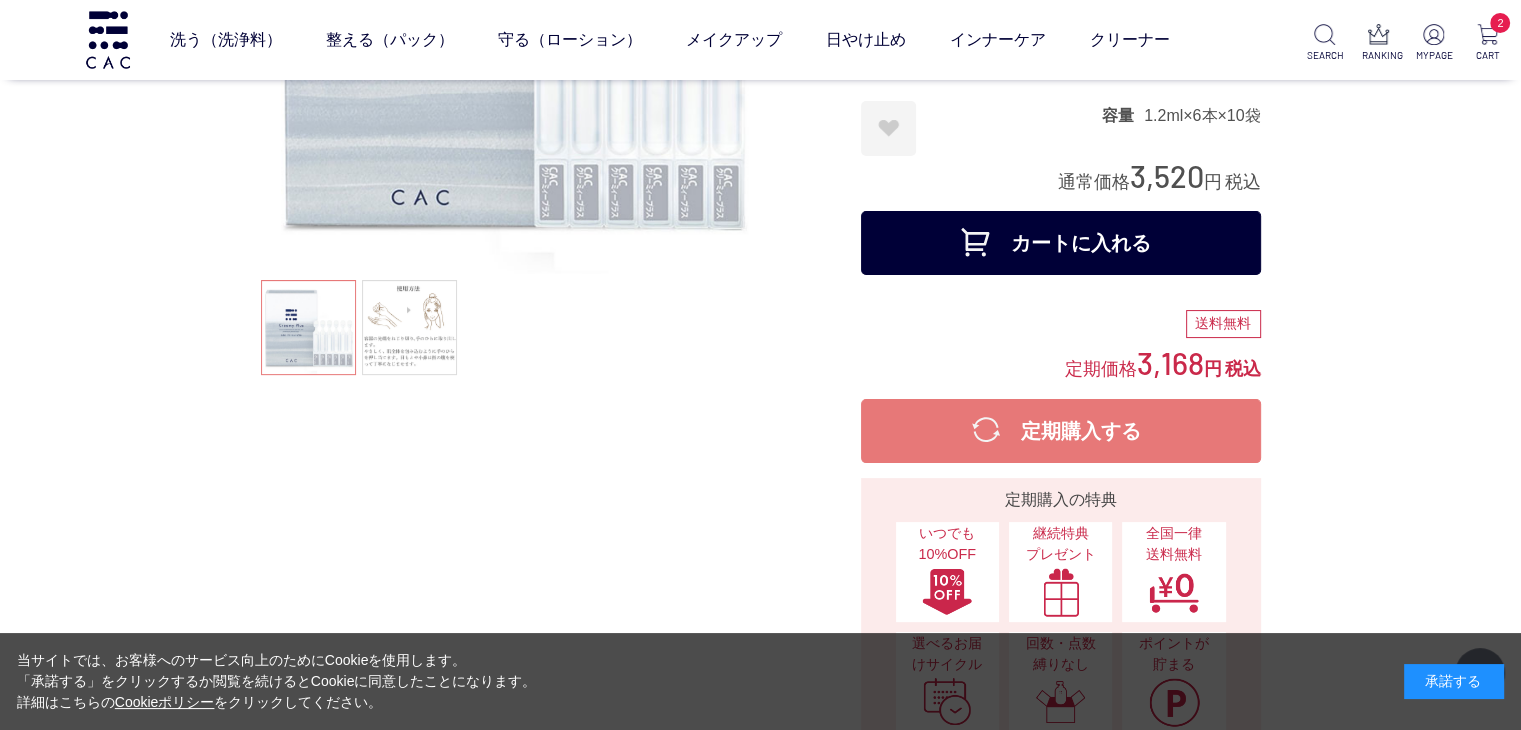click on "カートに入れる" at bounding box center (1061, 243) 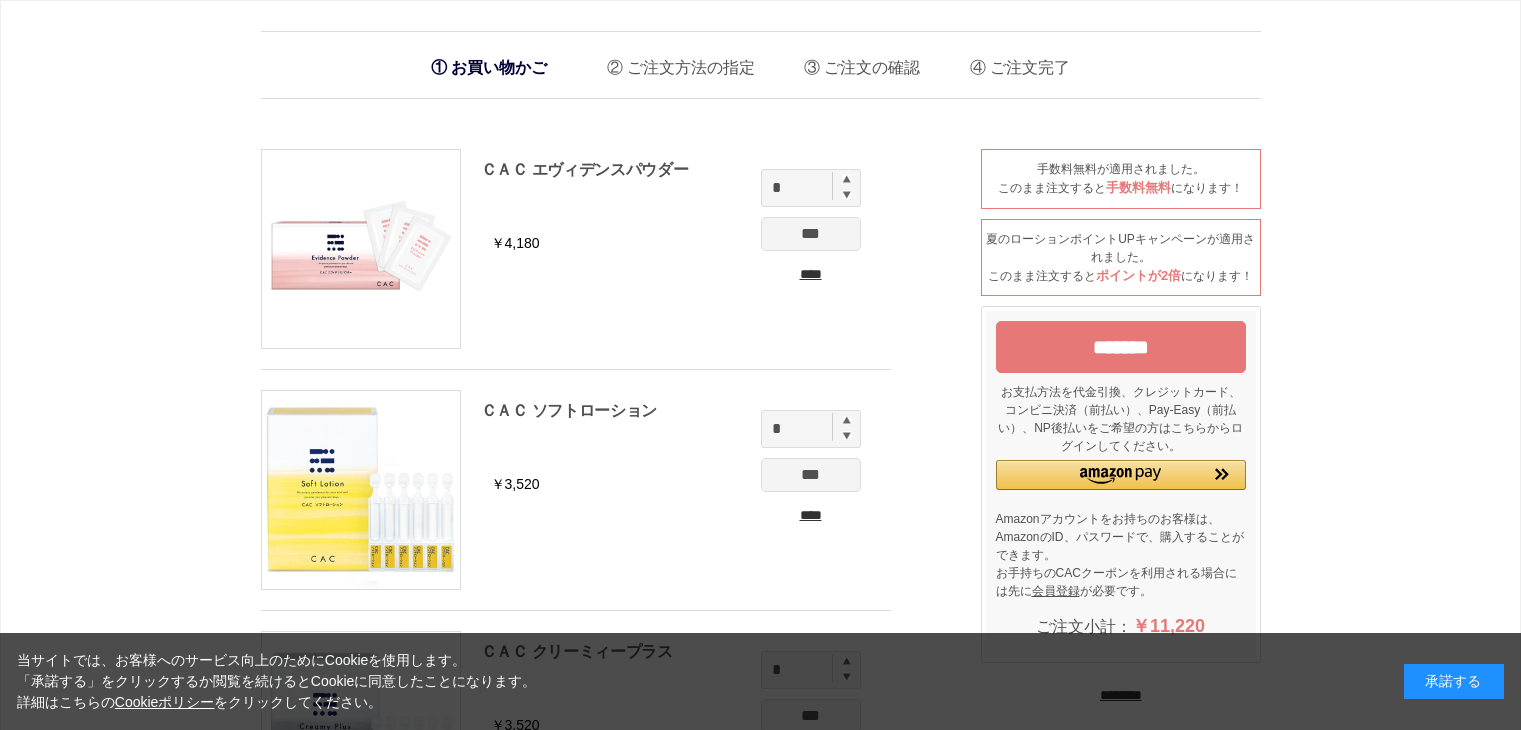 scroll, scrollTop: 0, scrollLeft: 0, axis: both 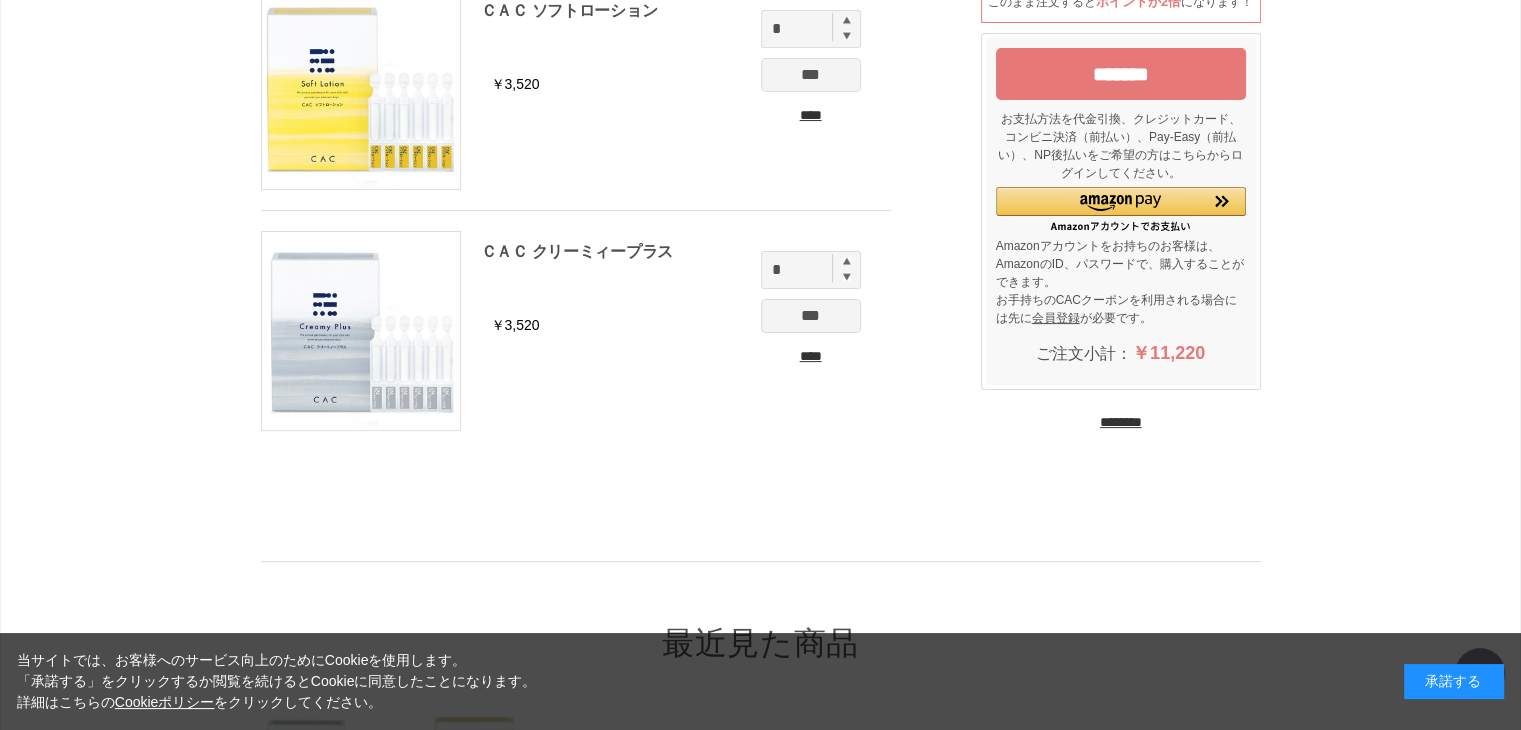 click on "********" at bounding box center [1121, 422] 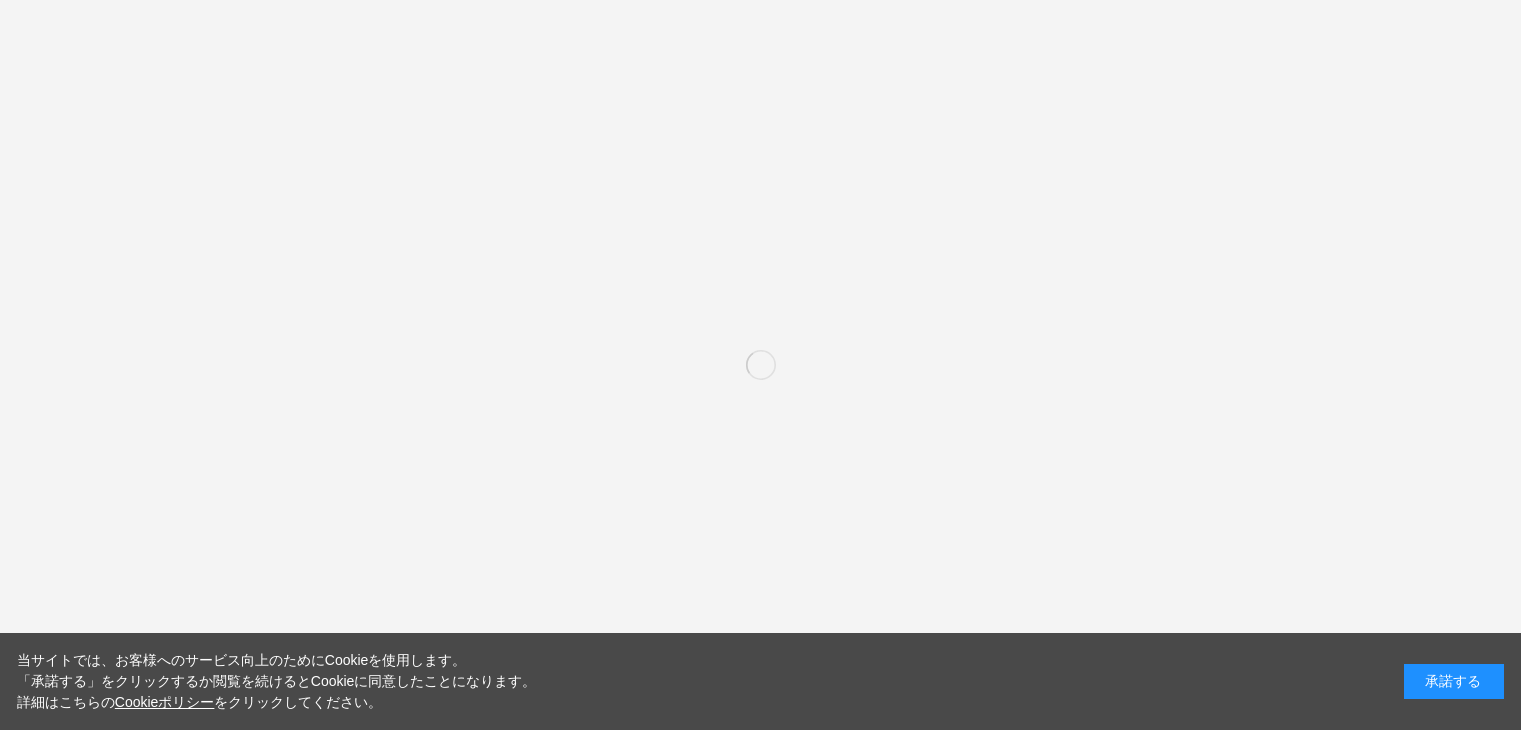 scroll, scrollTop: 0, scrollLeft: 0, axis: both 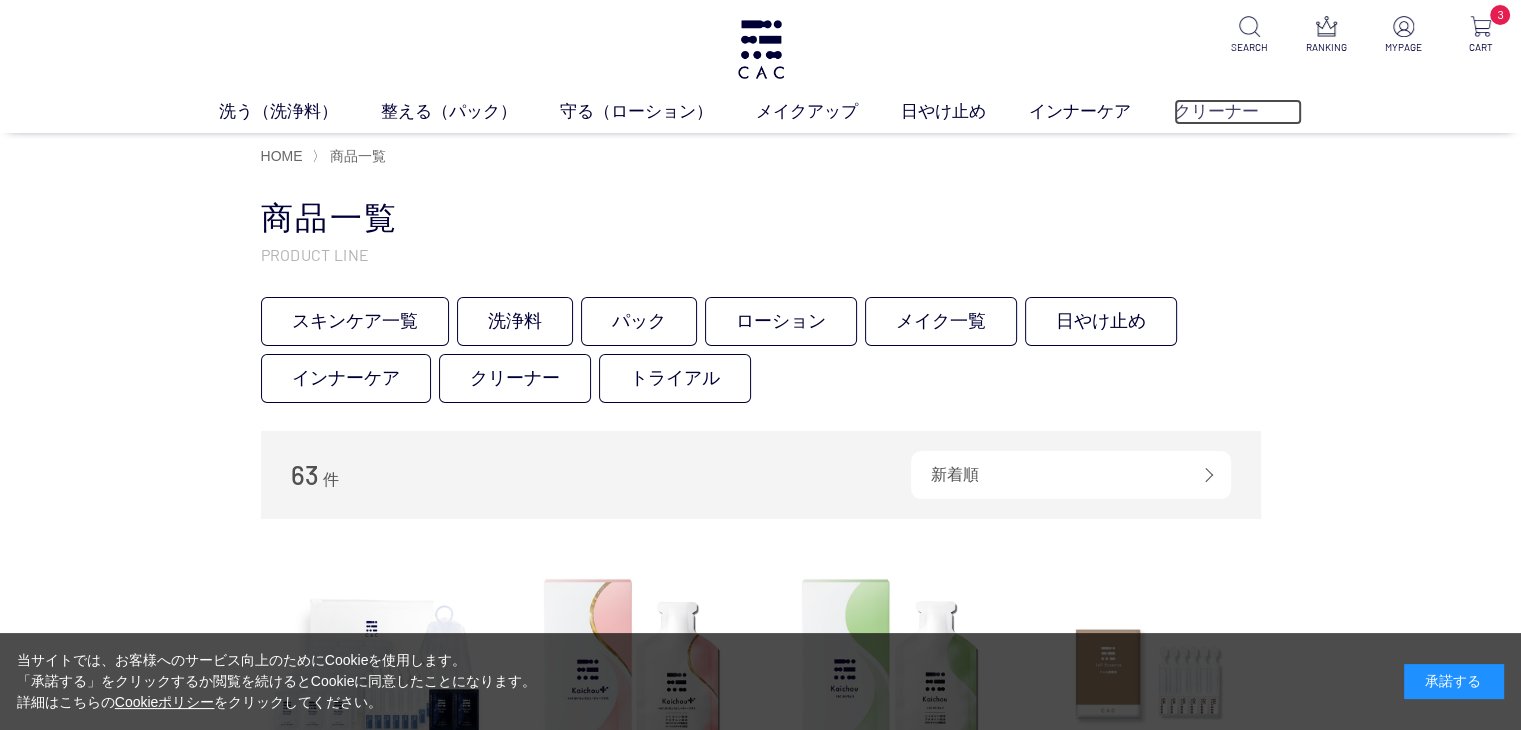 click on "クリーナー" at bounding box center (1238, 112) 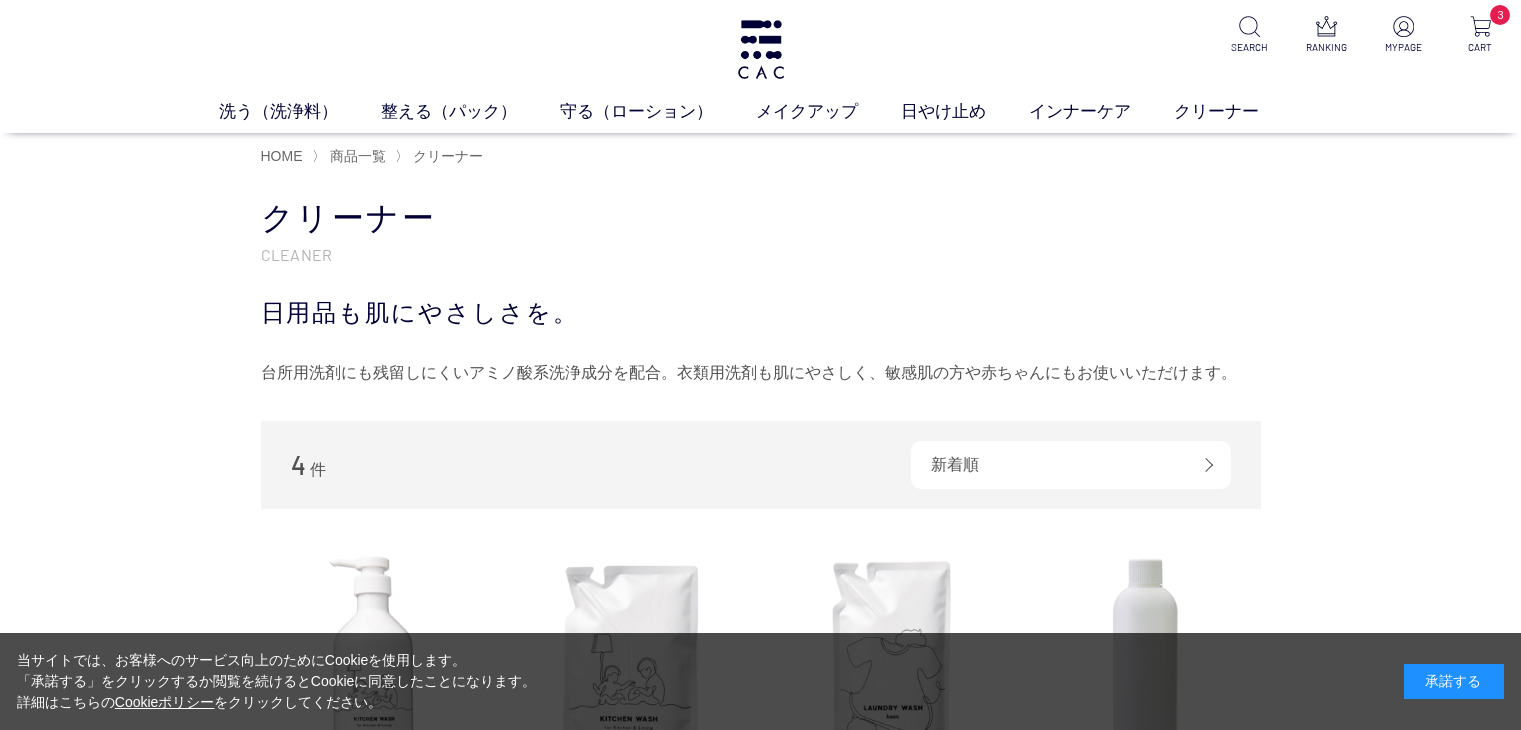 scroll, scrollTop: 0, scrollLeft: 0, axis: both 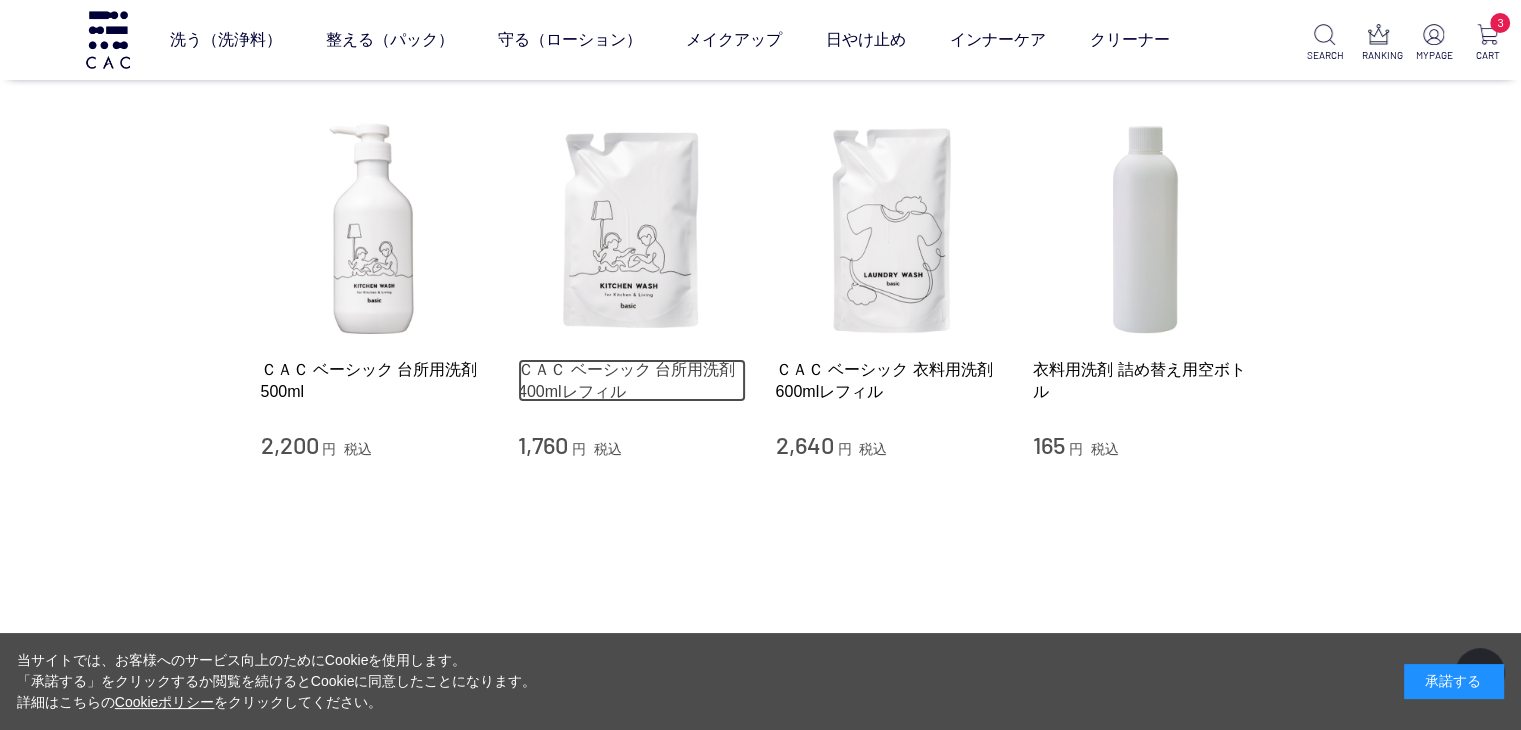 click on "ＣＡＣ ベーシック 台所用洗剤 400mlレフィル" at bounding box center (632, 380) 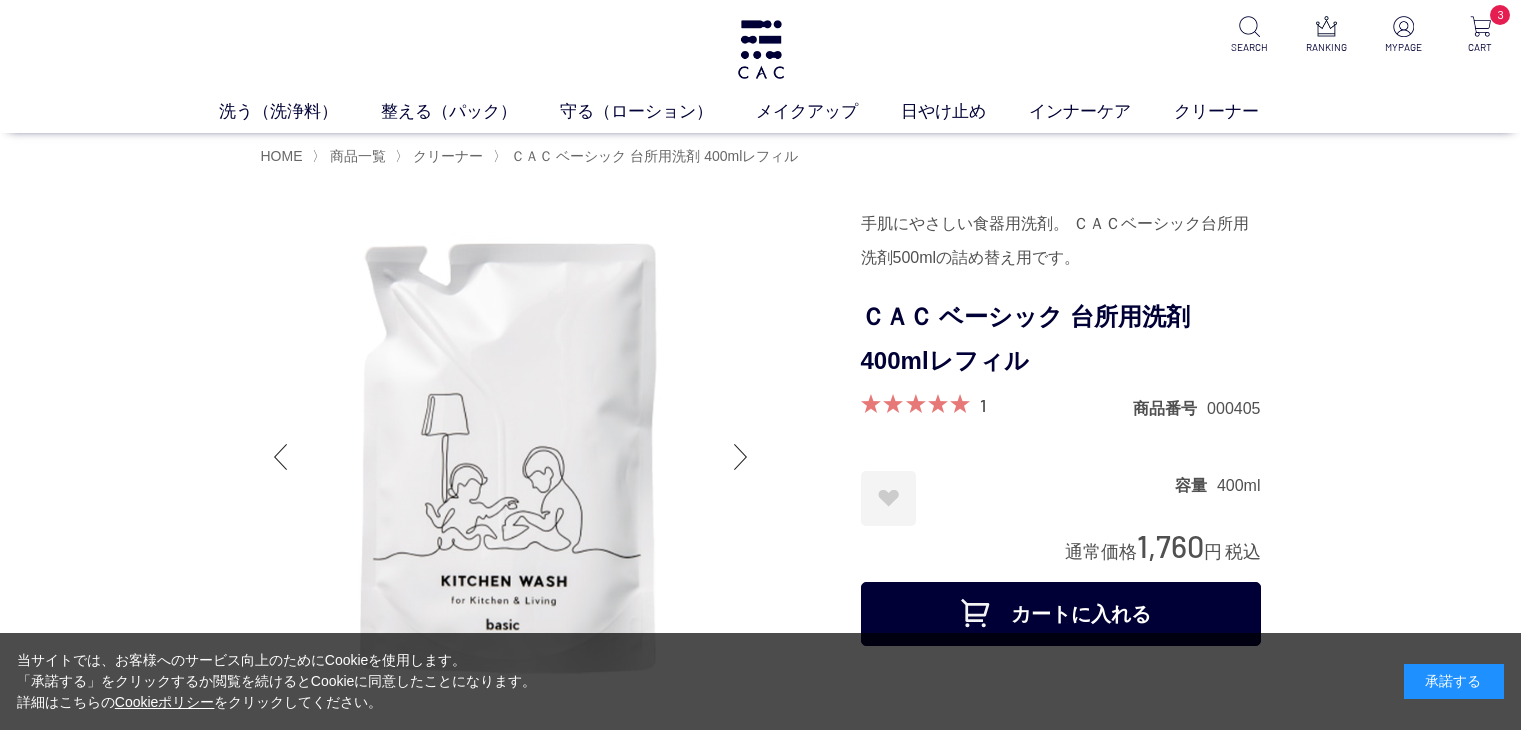 scroll, scrollTop: 0, scrollLeft: 0, axis: both 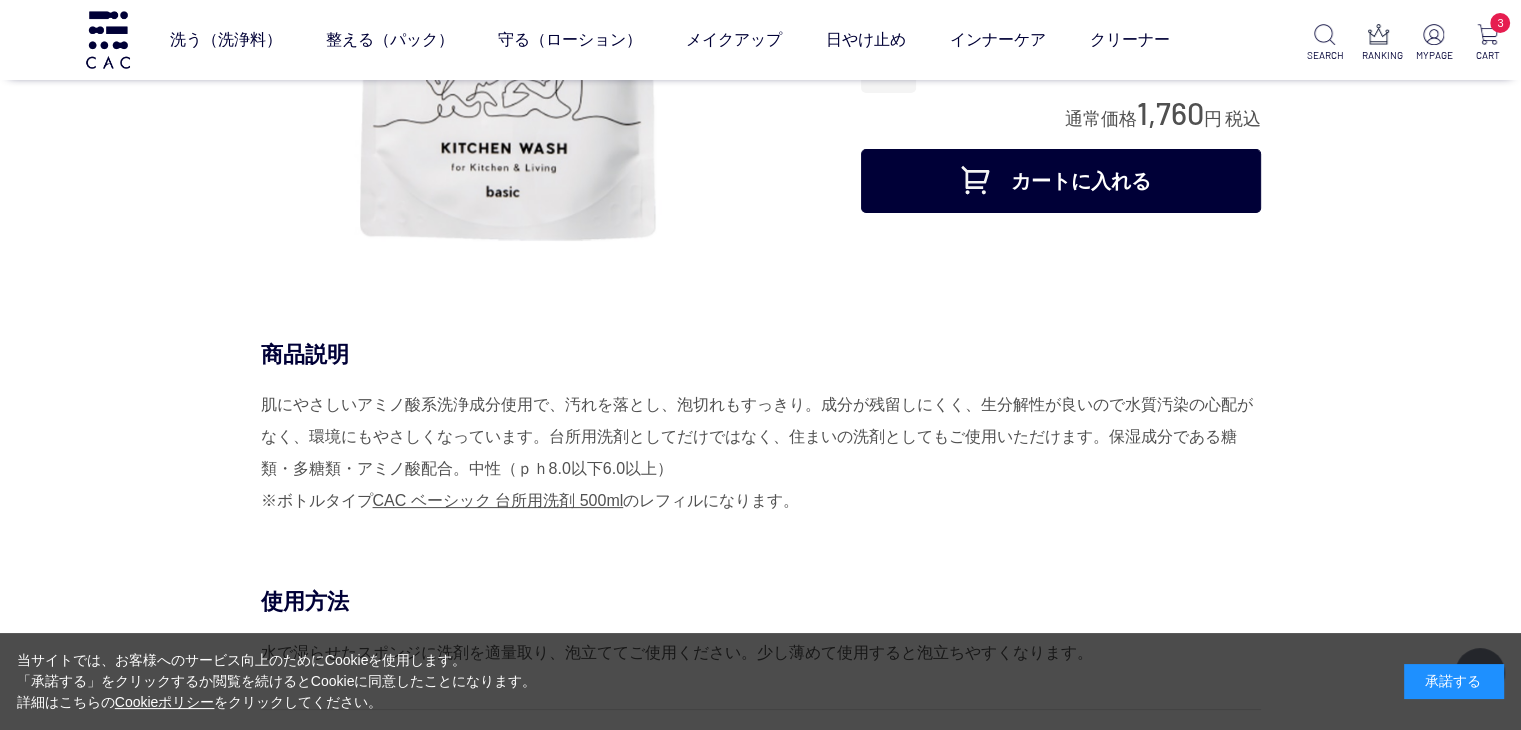 click on "カートに入れる" at bounding box center (1061, 181) 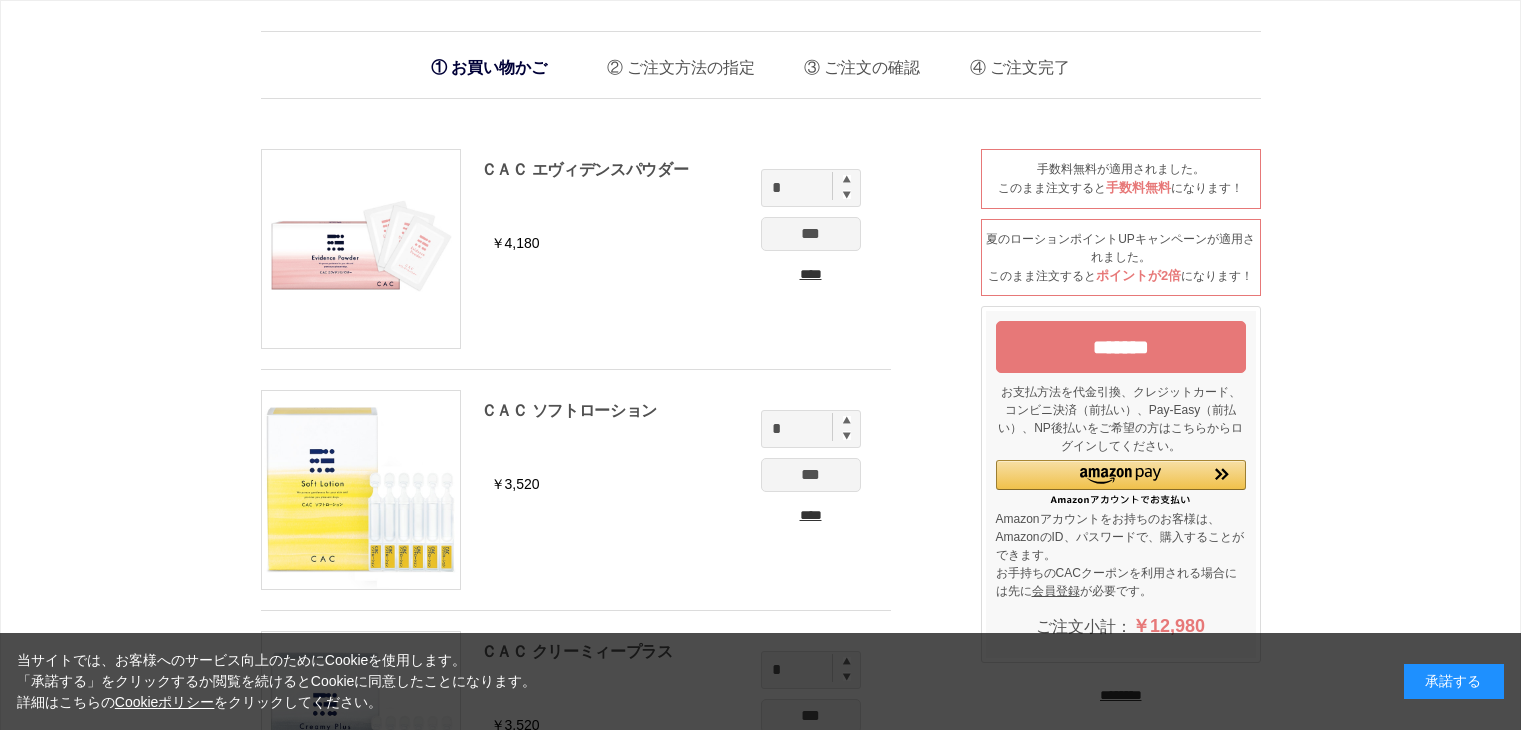 scroll, scrollTop: 0, scrollLeft: 0, axis: both 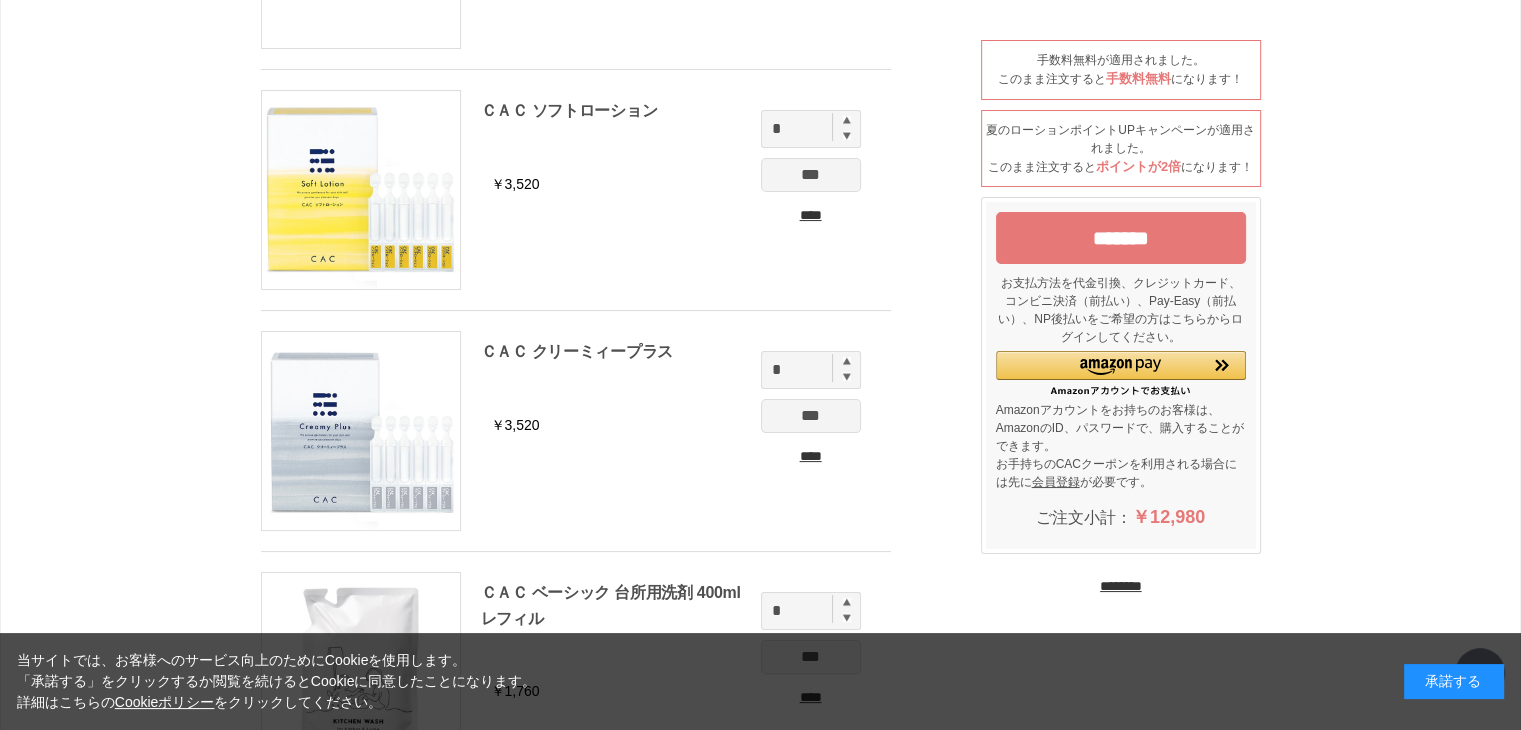 click on "********" at bounding box center [1121, 586] 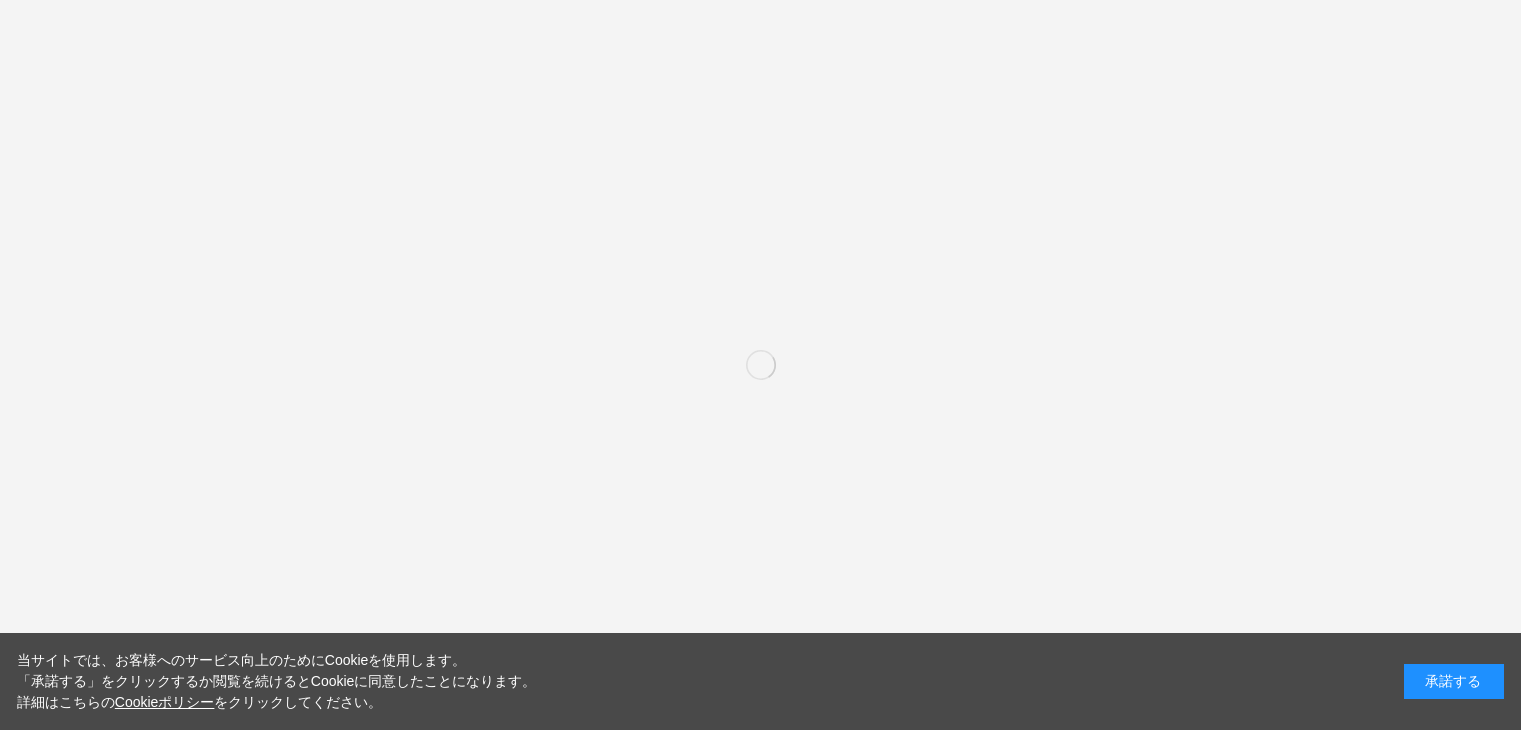 scroll, scrollTop: 0, scrollLeft: 0, axis: both 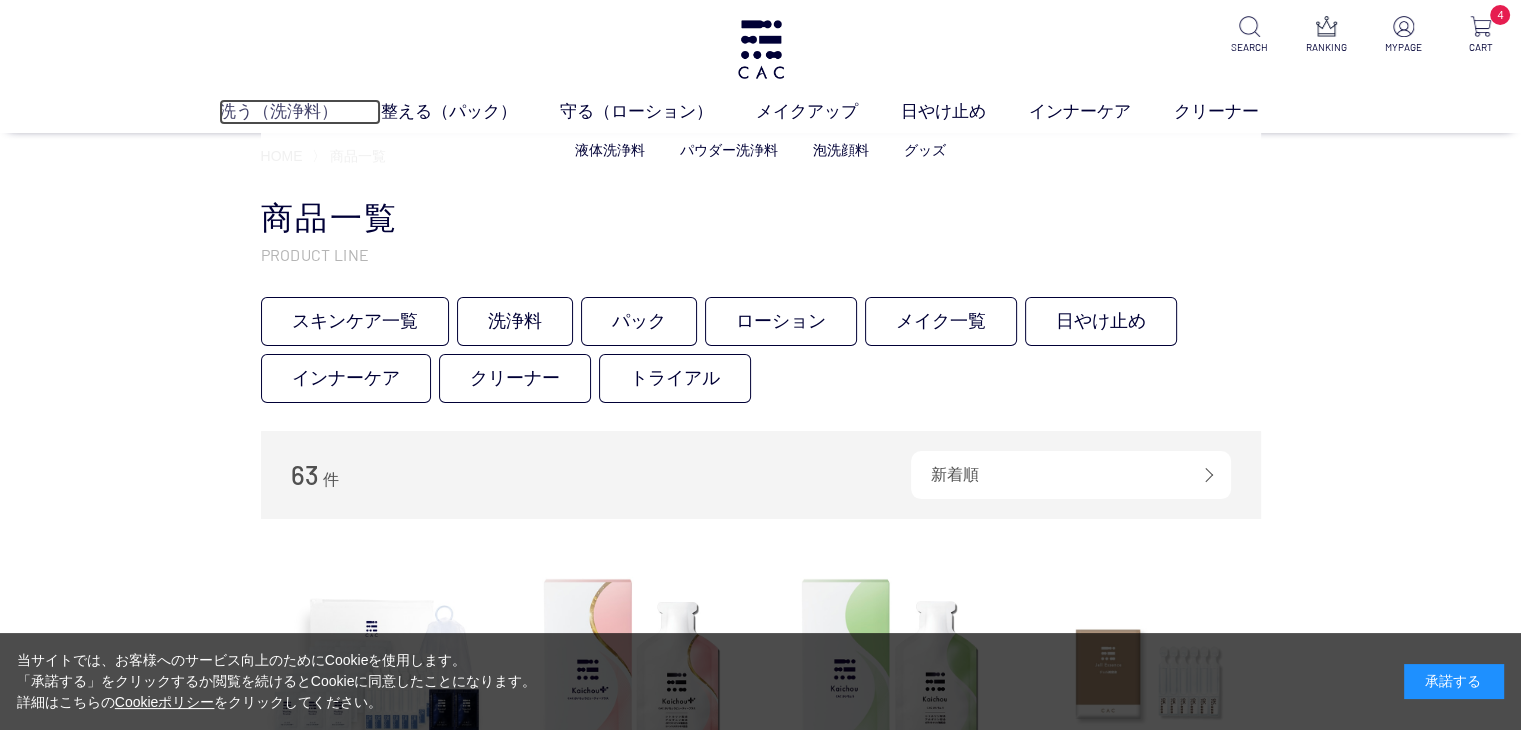 click on "洗う（洗浄料）" at bounding box center [300, 112] 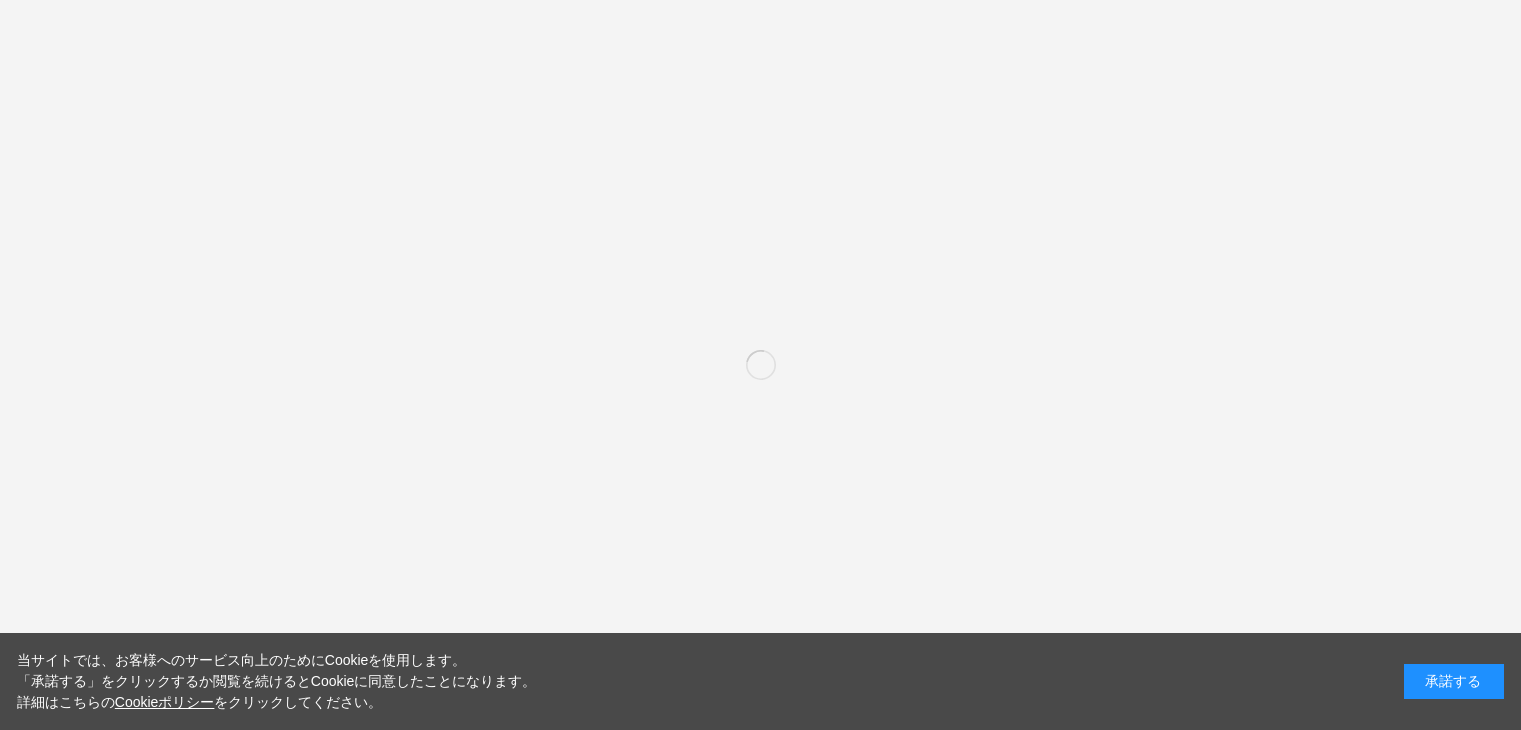 scroll, scrollTop: 0, scrollLeft: 0, axis: both 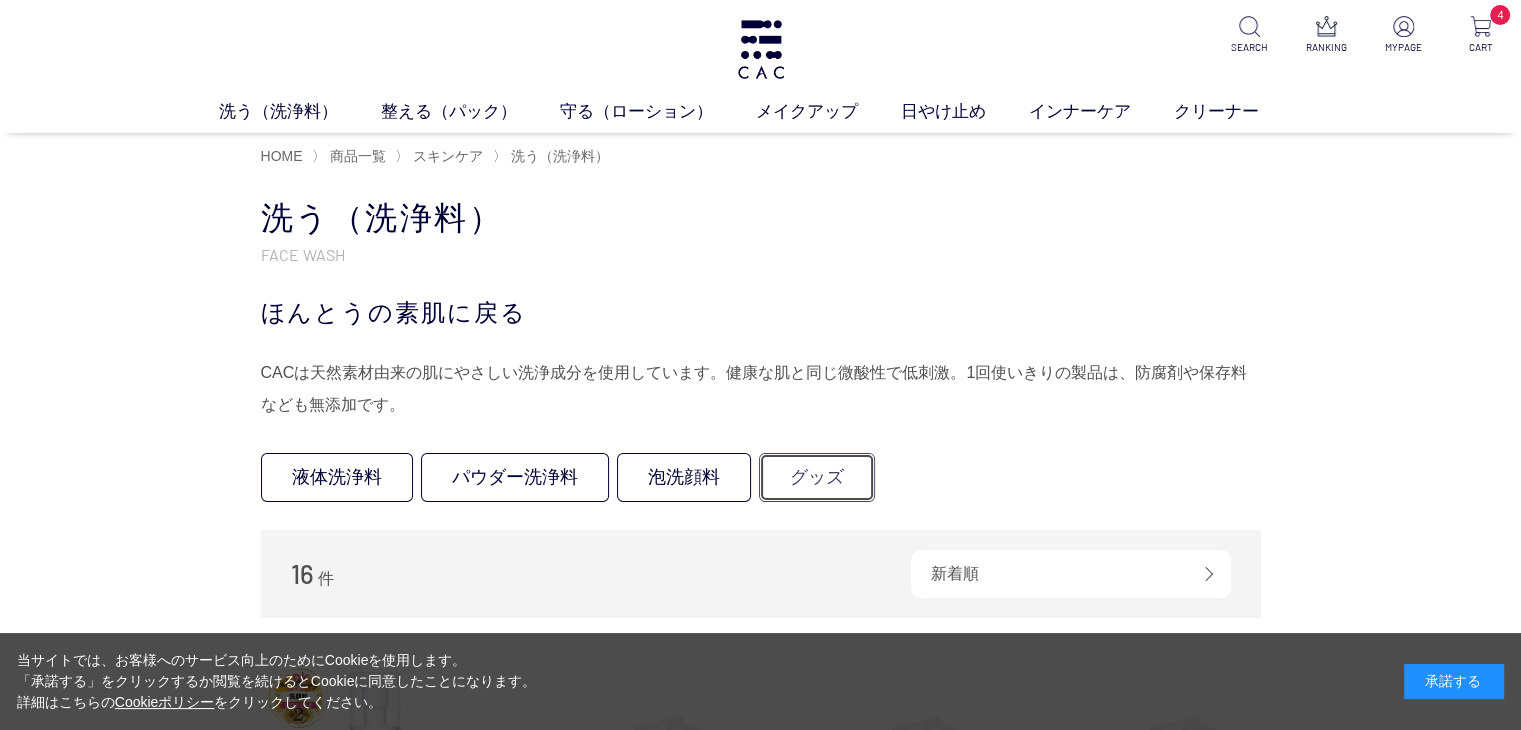 click on "グッズ" at bounding box center (817, 477) 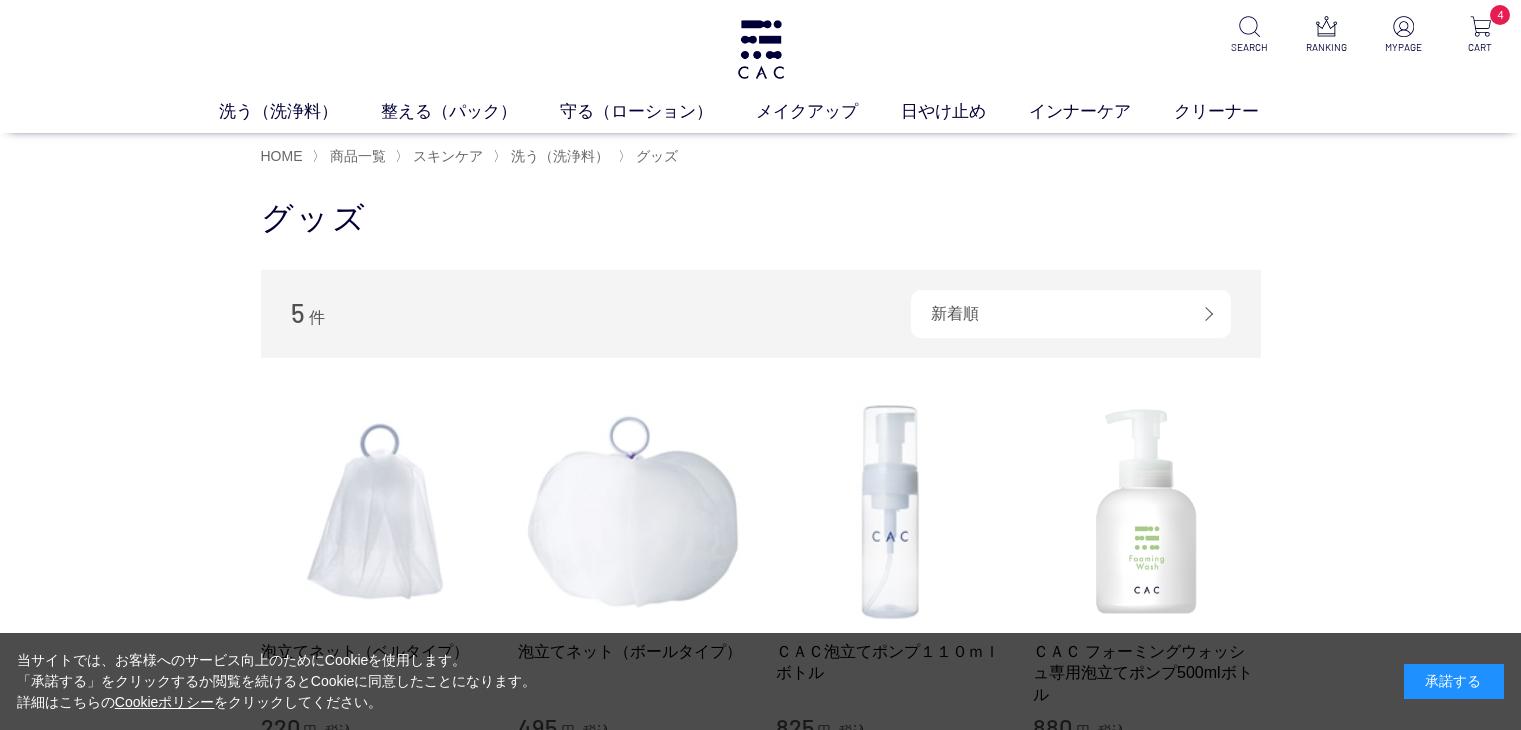 scroll, scrollTop: 0, scrollLeft: 0, axis: both 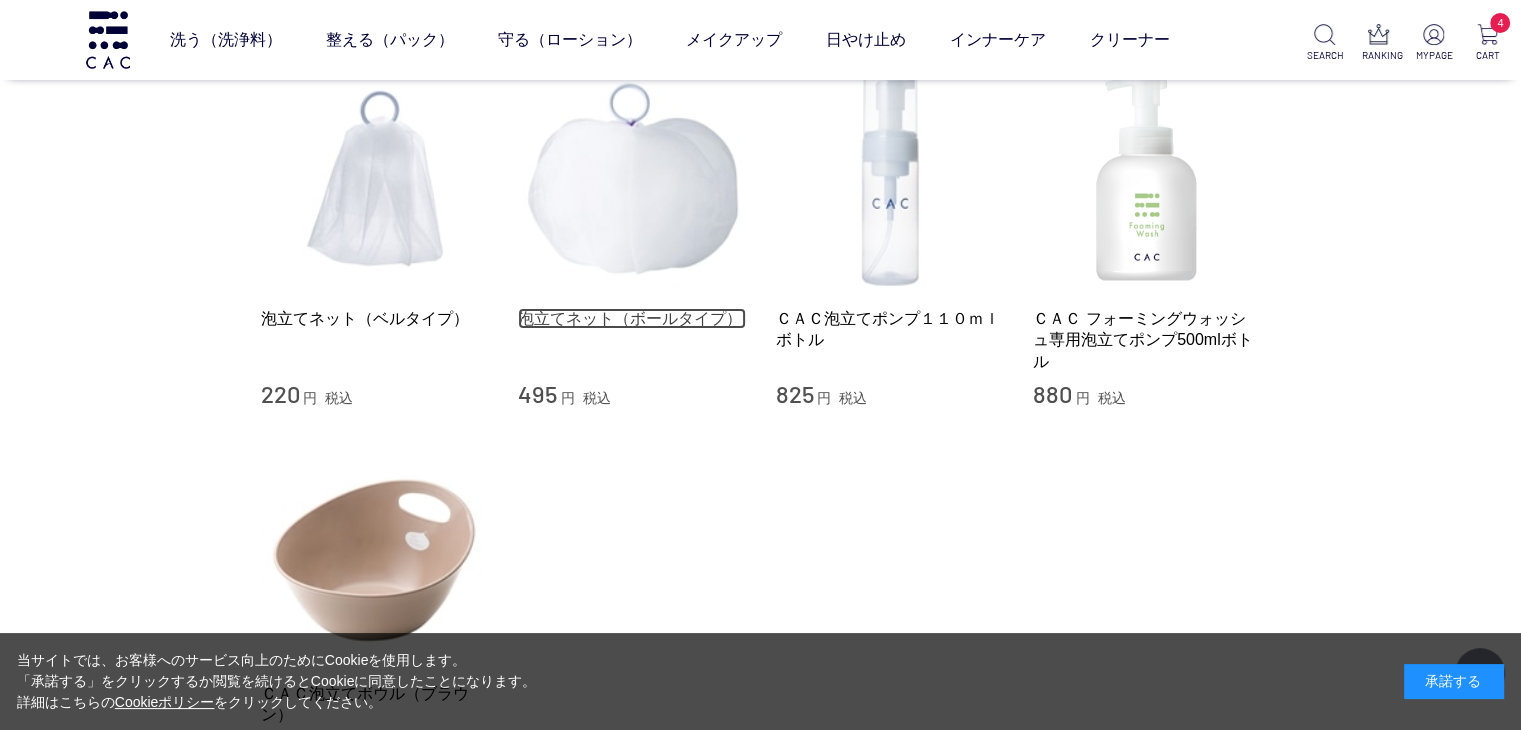 click on "泡立てネット（ボールタイプ）" at bounding box center (632, 318) 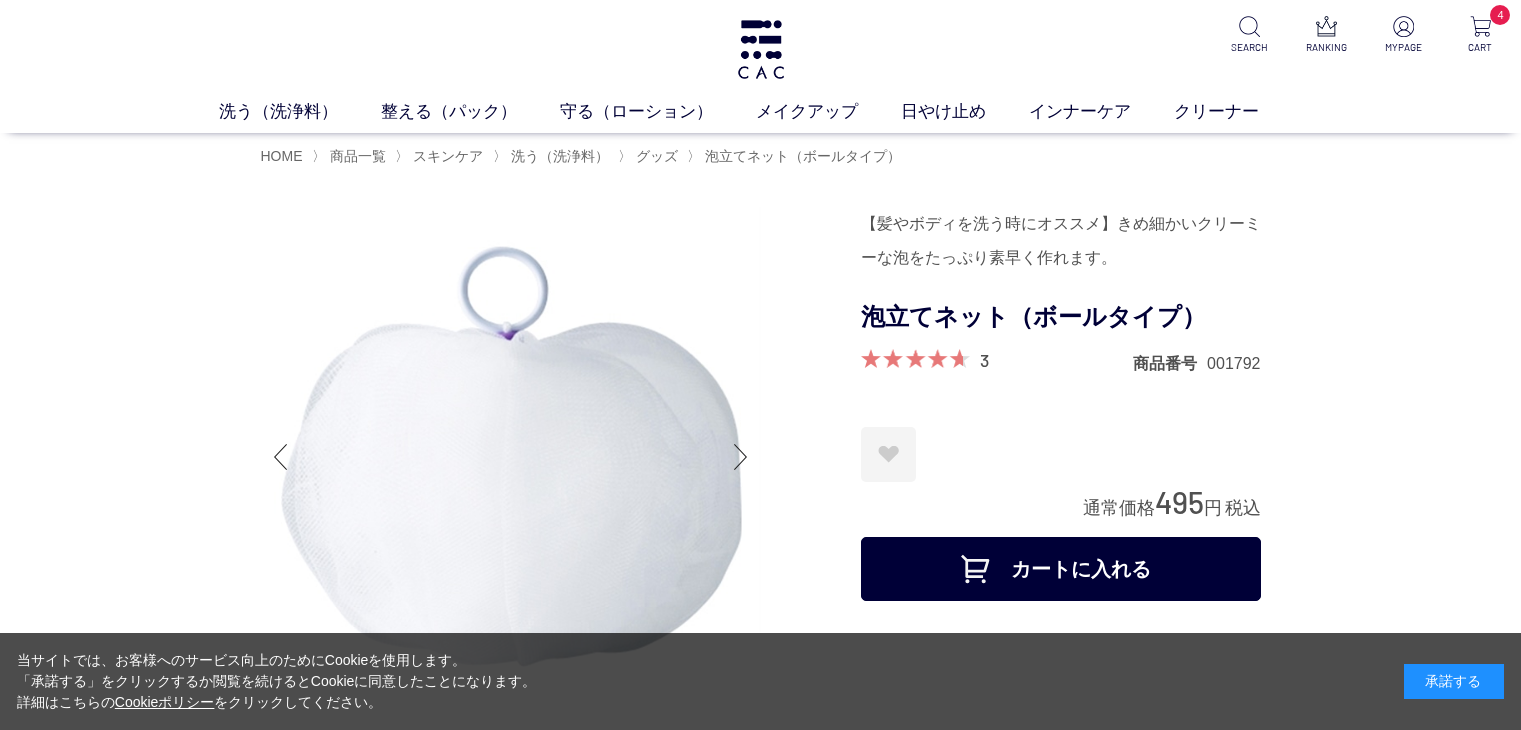 scroll, scrollTop: 0, scrollLeft: 0, axis: both 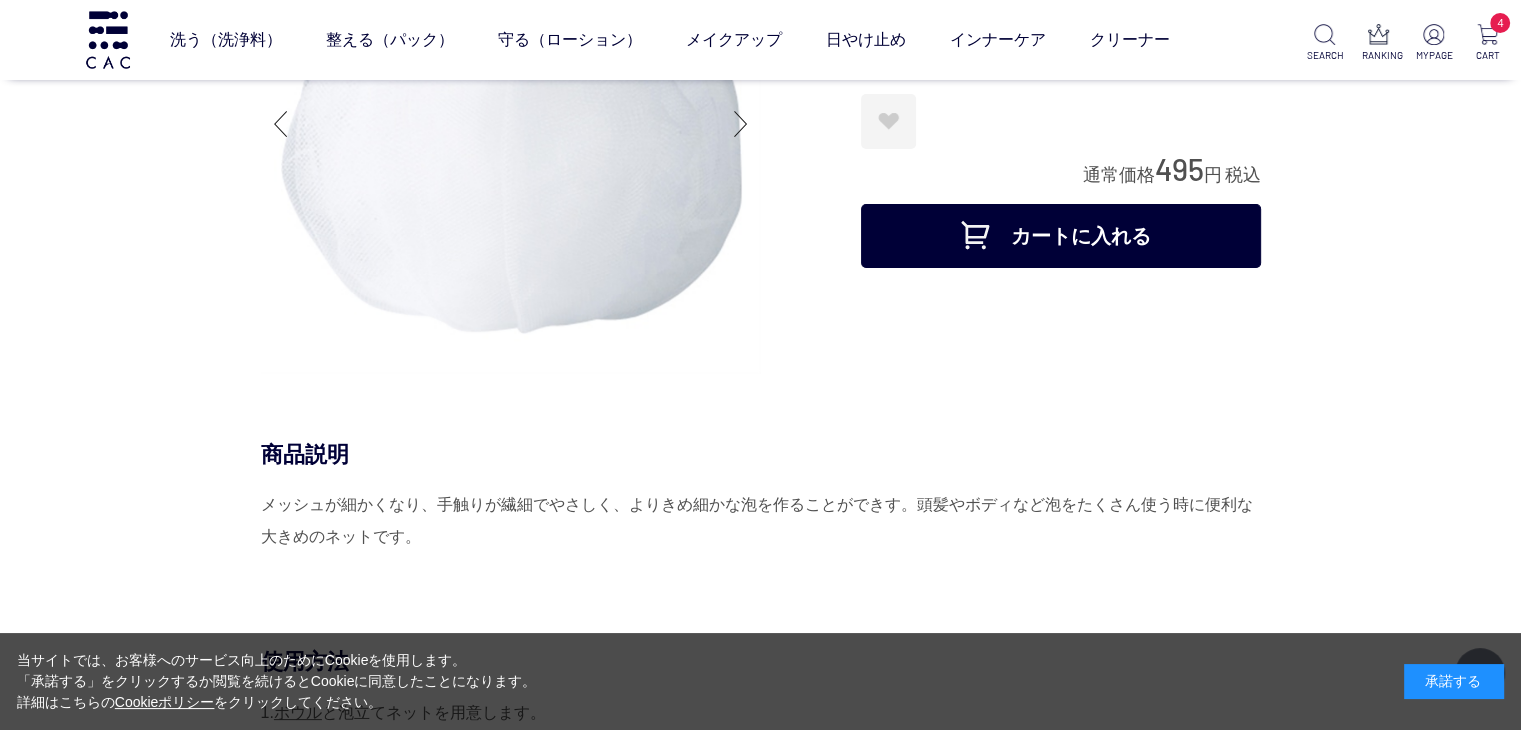 click on "カートに入れる" at bounding box center (1061, 236) 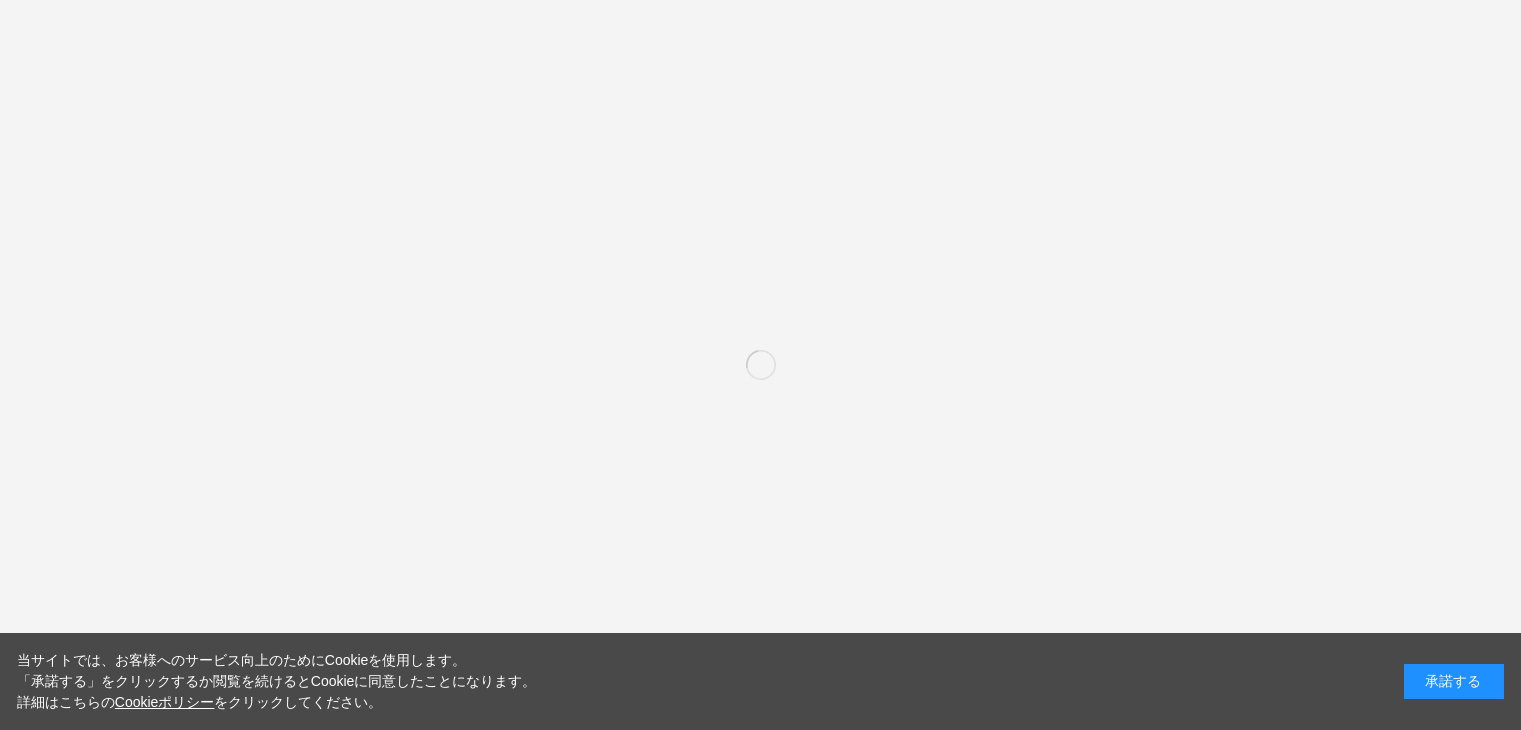 scroll, scrollTop: 0, scrollLeft: 0, axis: both 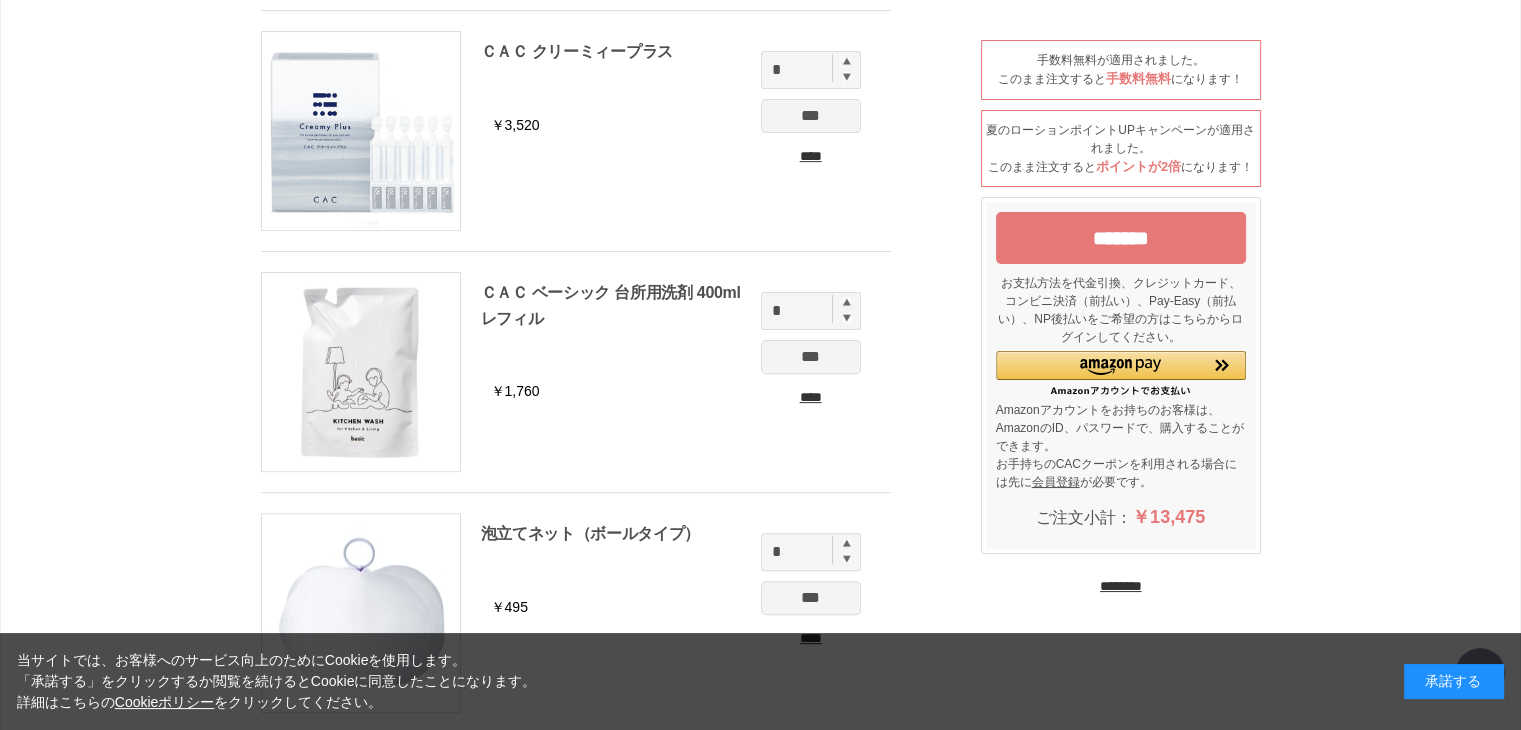 click on "*******" at bounding box center [1121, 238] 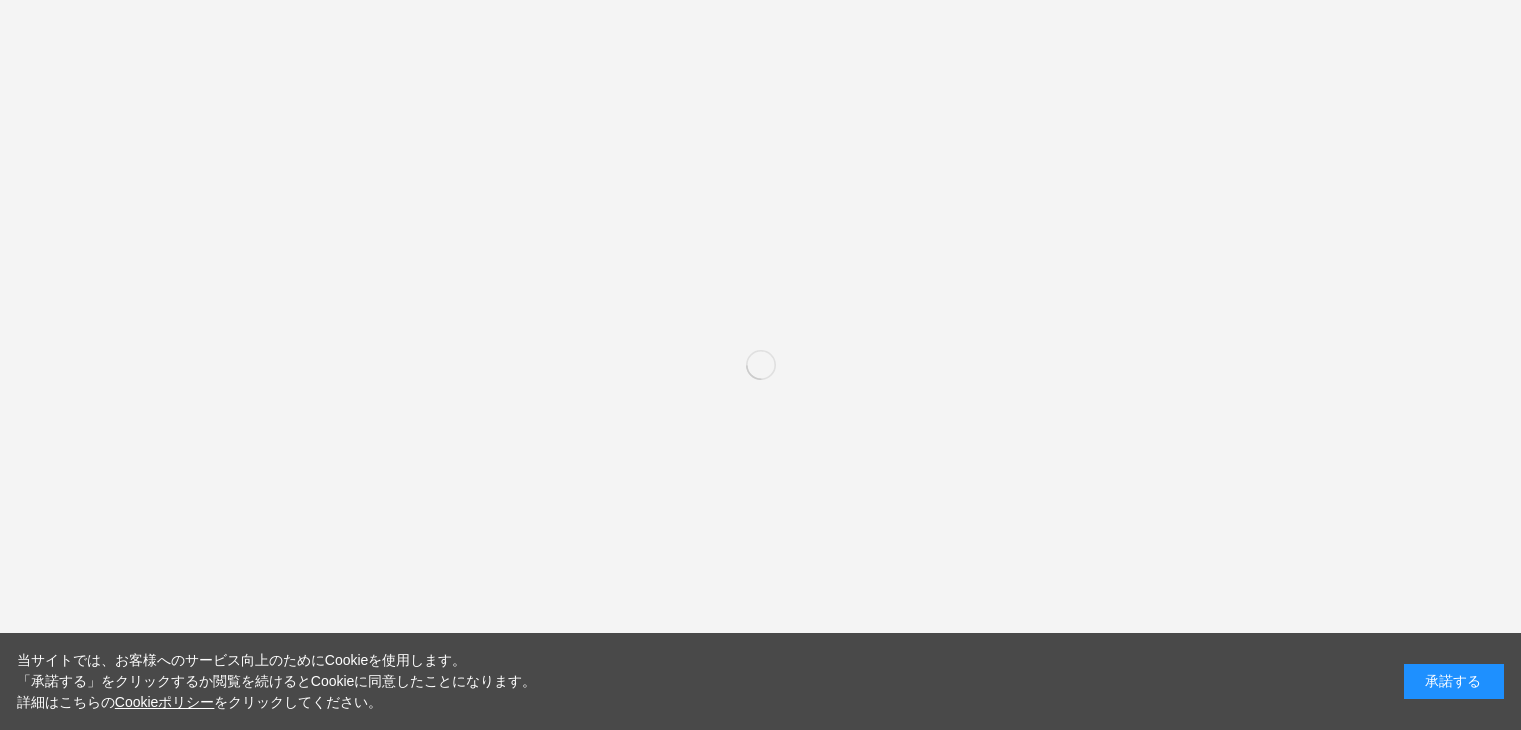 scroll, scrollTop: 0, scrollLeft: 0, axis: both 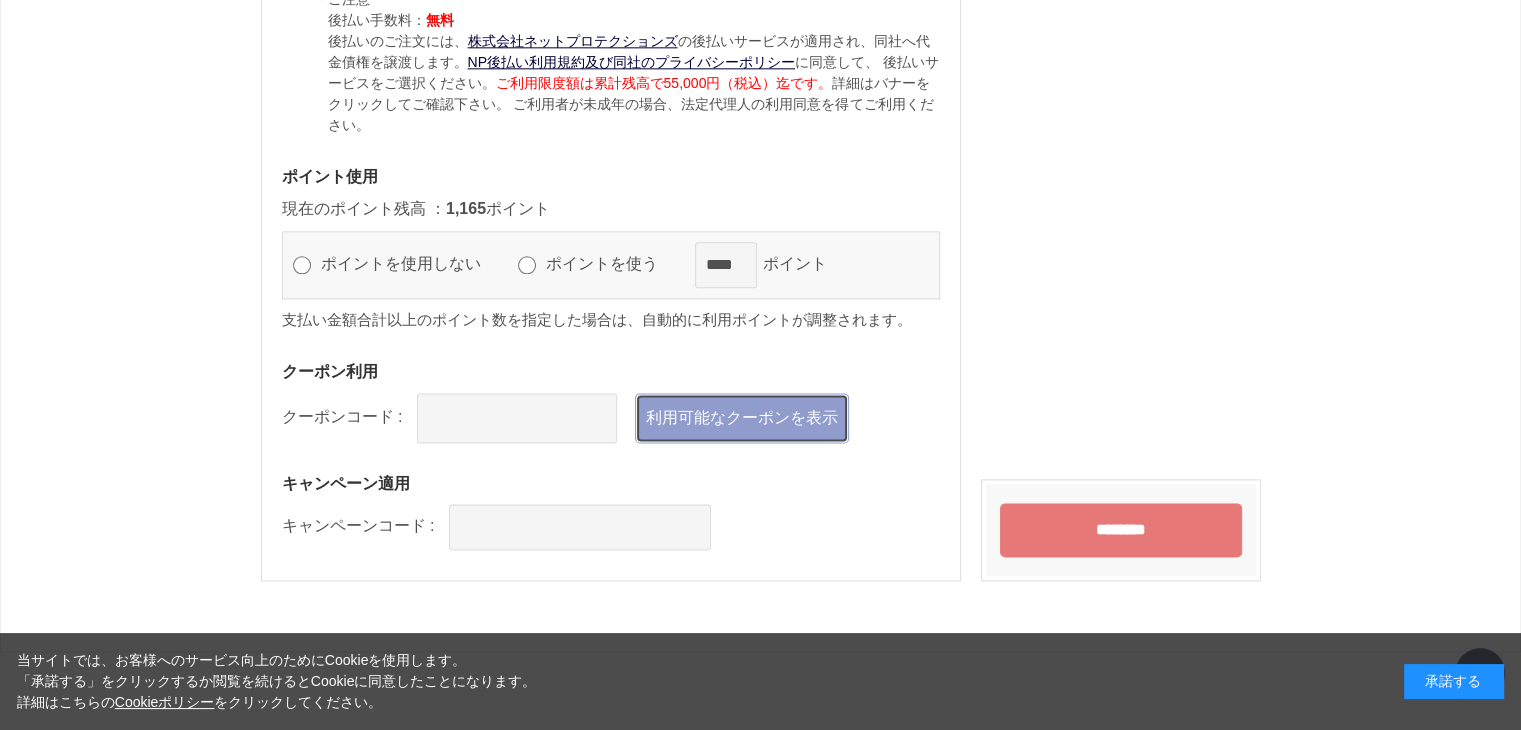 click on "利用可能なクーポンを表示" at bounding box center (742, 418) 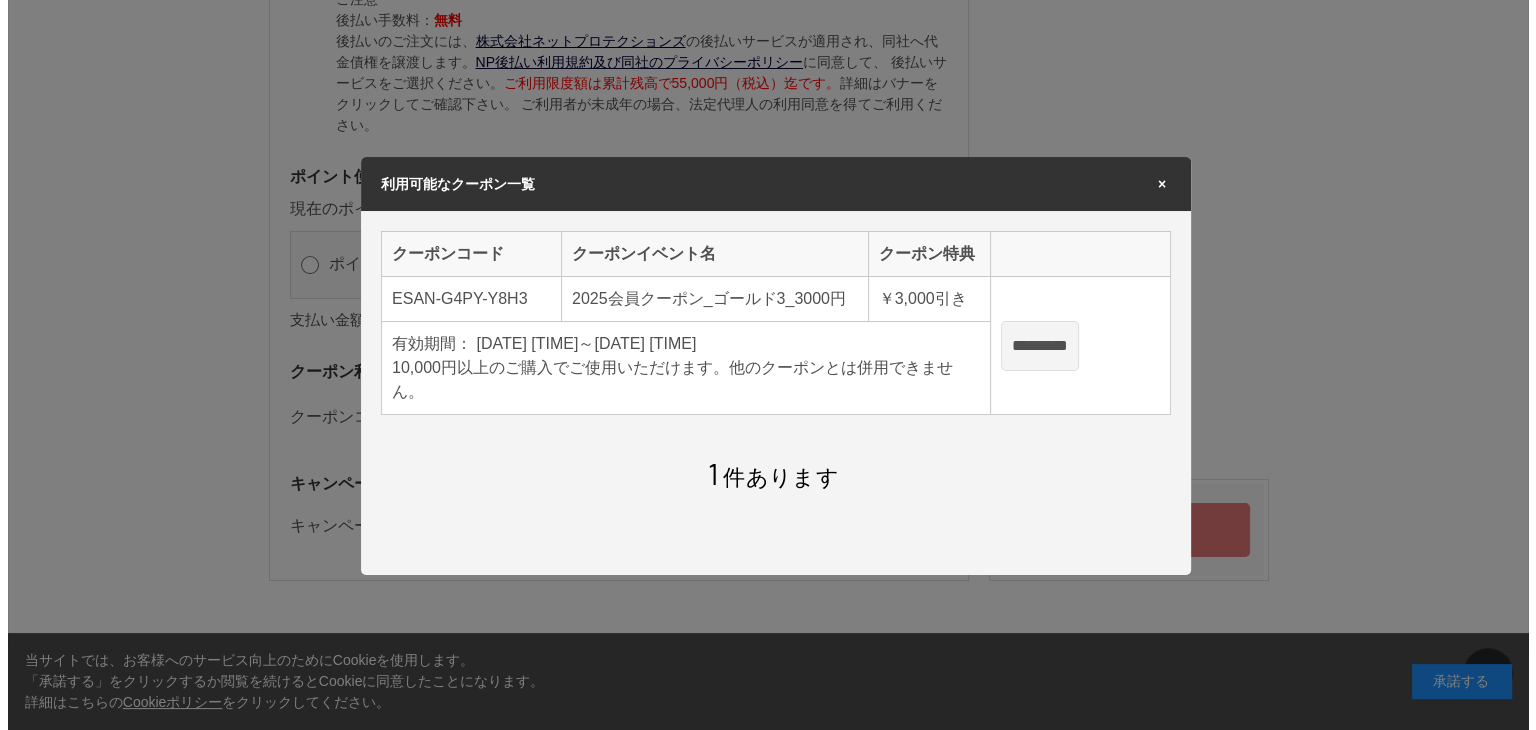 scroll, scrollTop: 0, scrollLeft: 0, axis: both 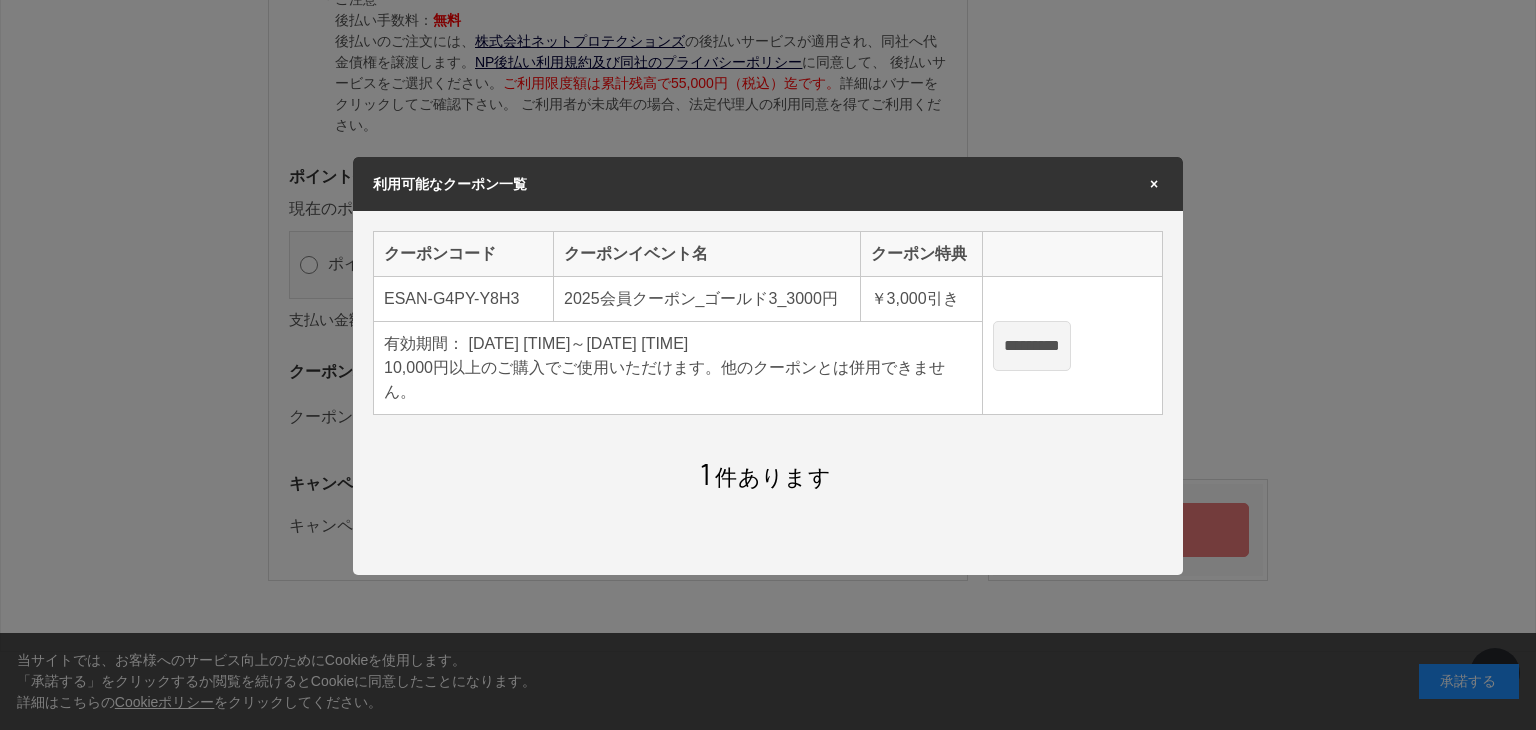 click on "*********" at bounding box center (1032, 346) 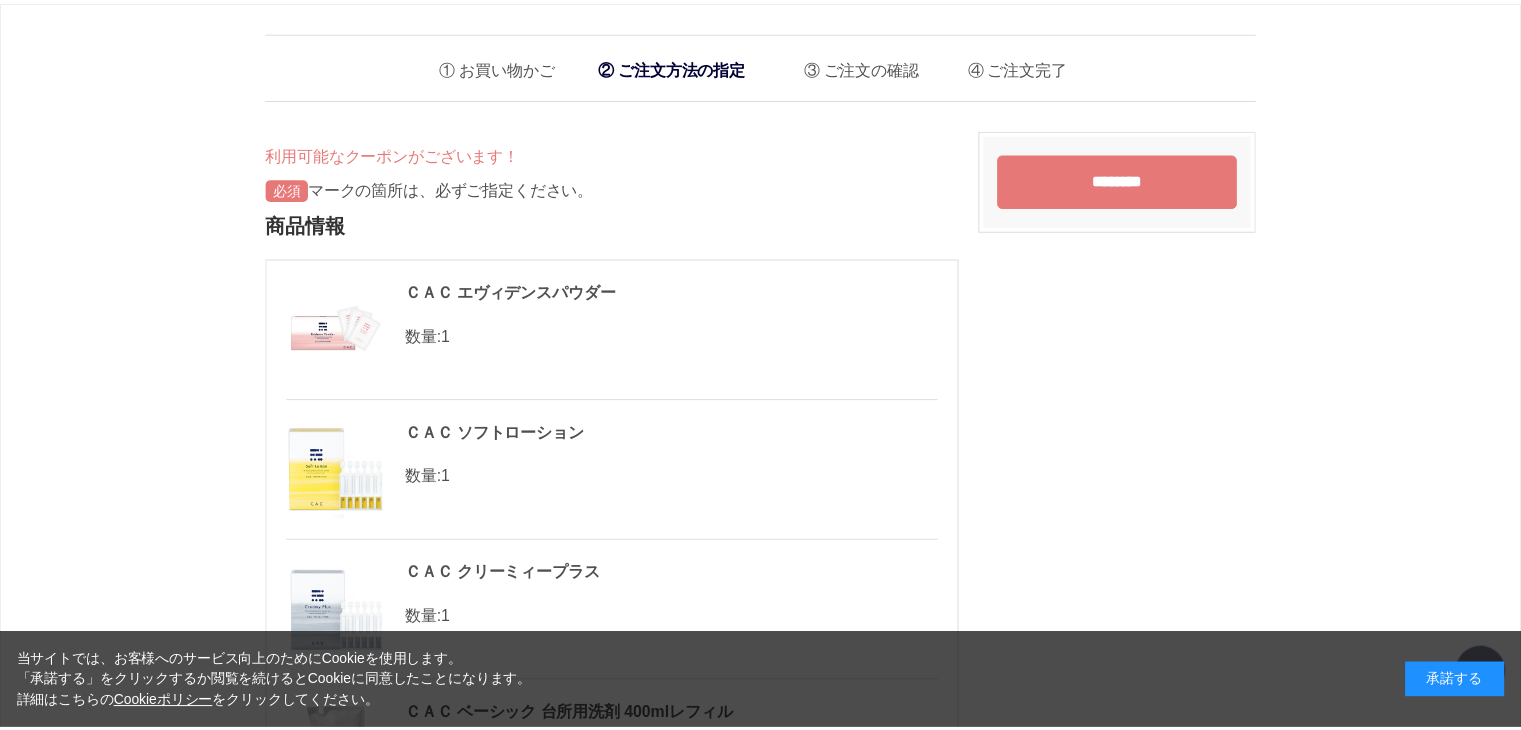 scroll, scrollTop: 2500, scrollLeft: 0, axis: vertical 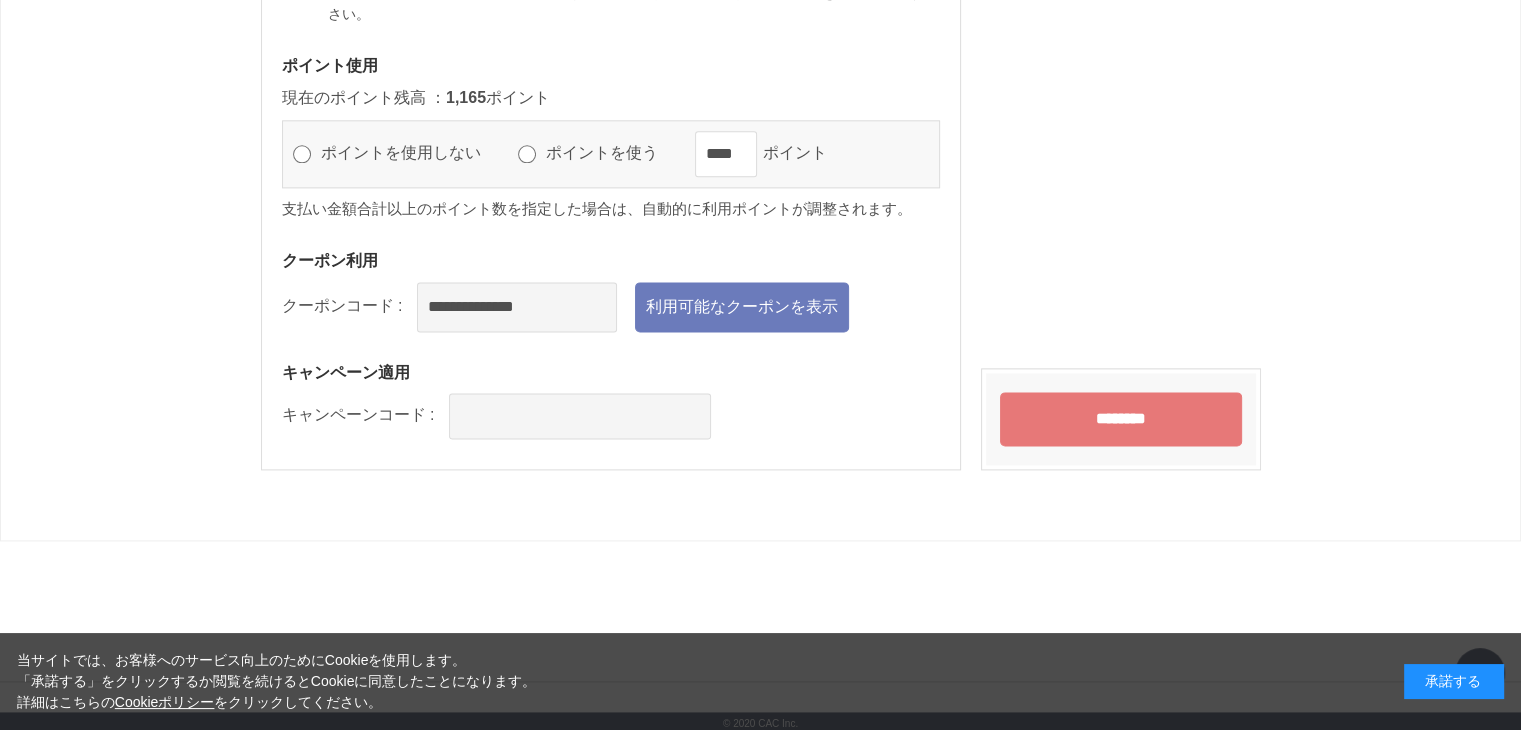 click on "********" at bounding box center (1121, 419) 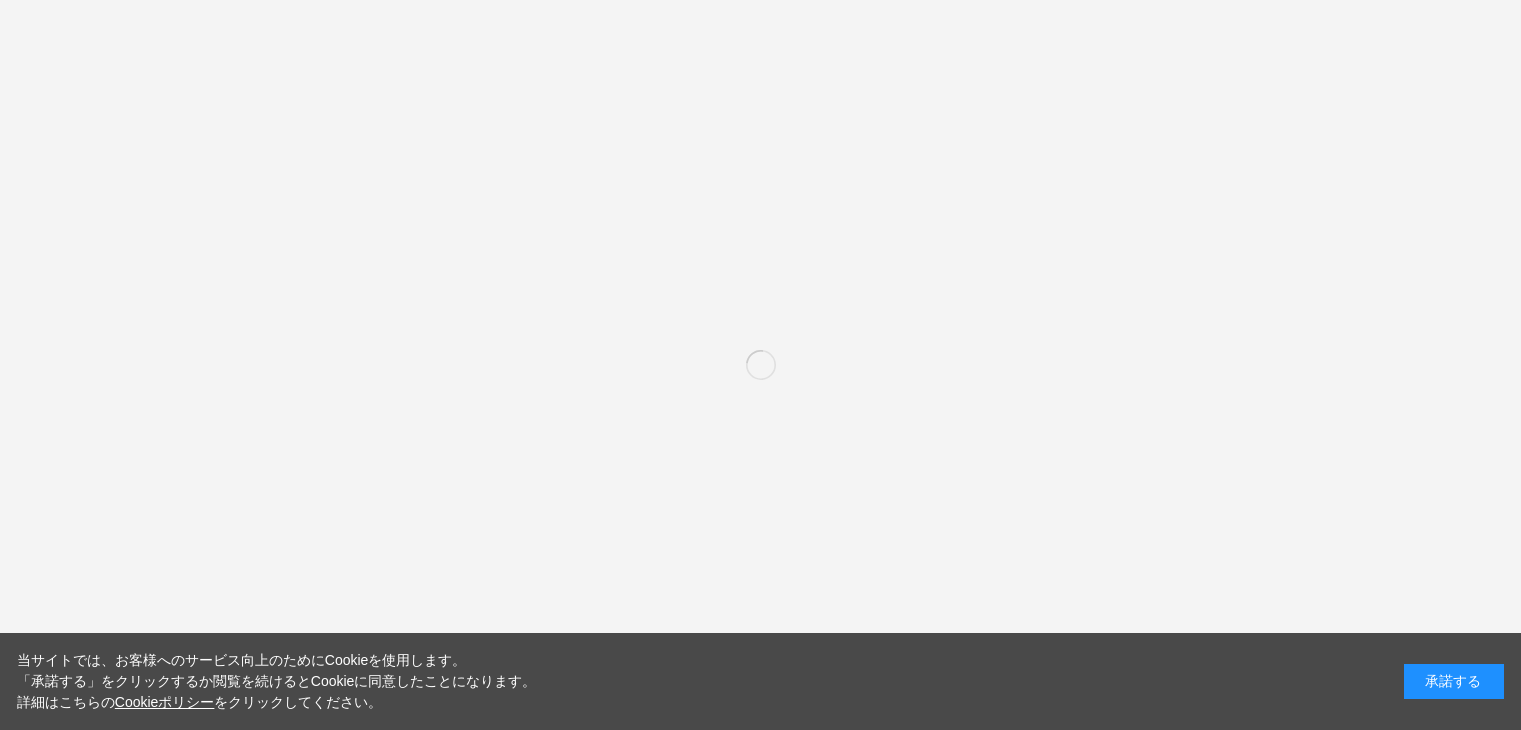 scroll, scrollTop: 0, scrollLeft: 0, axis: both 